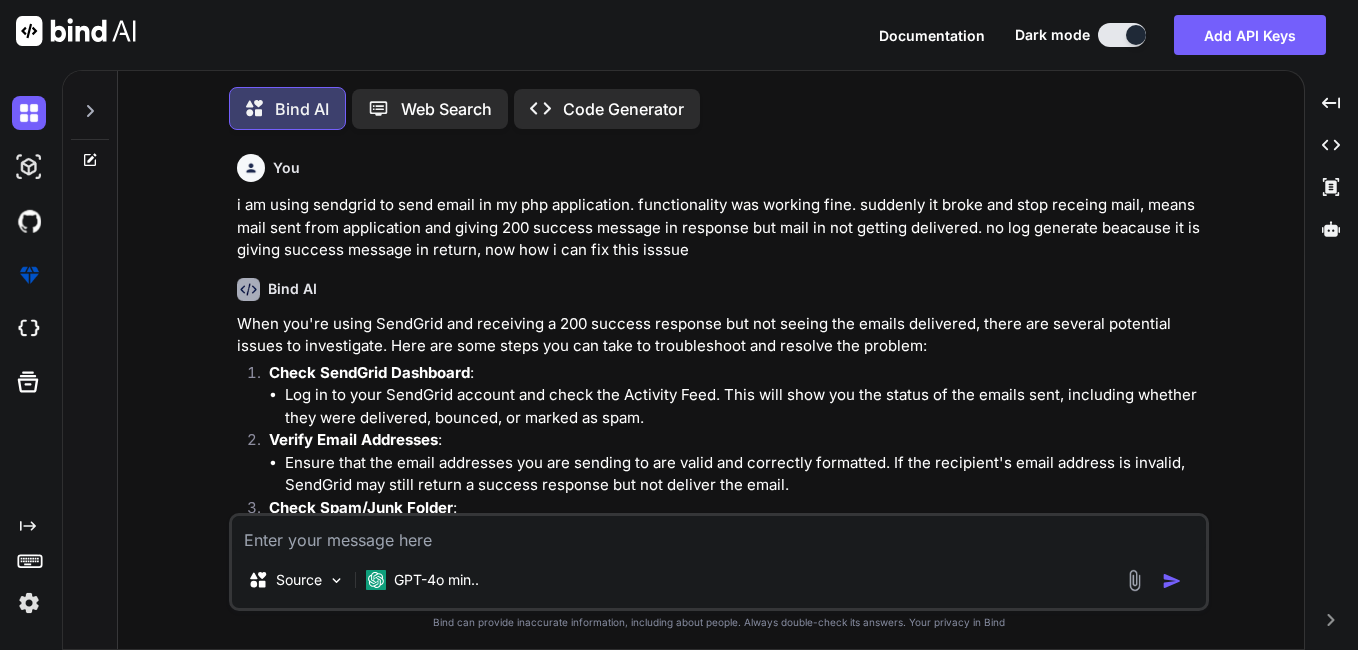 scroll, scrollTop: 0, scrollLeft: 0, axis: both 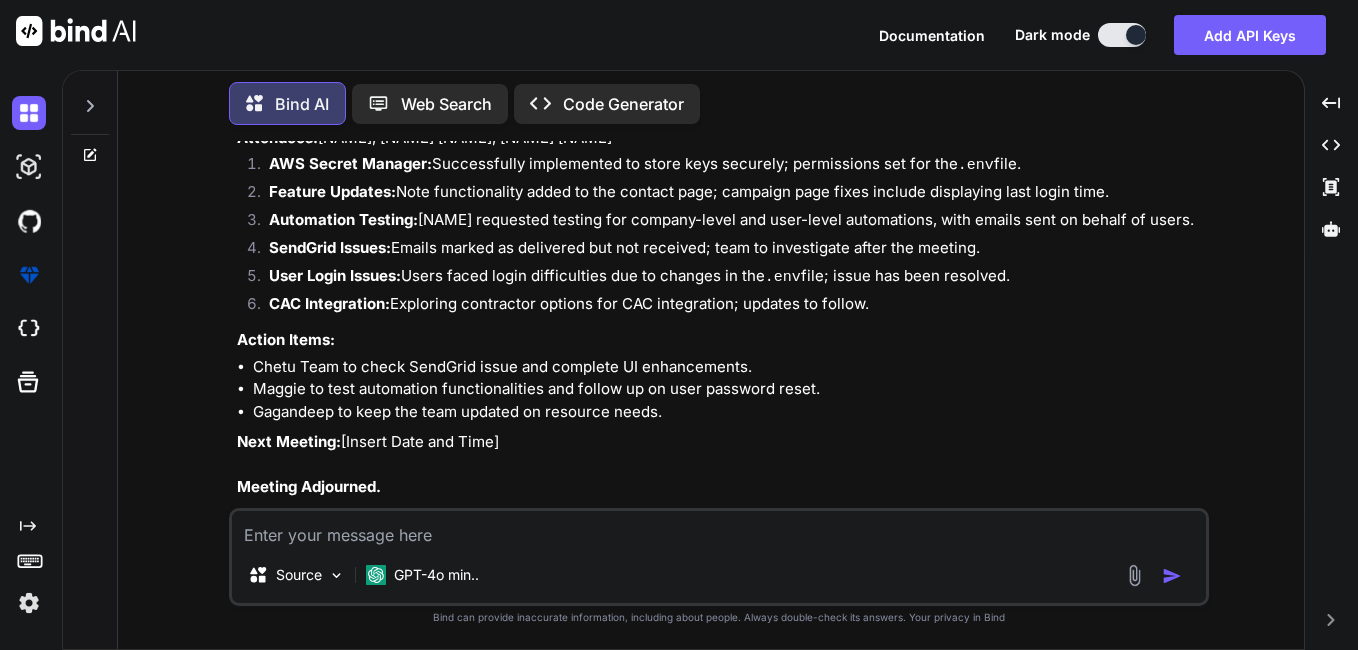 click at bounding box center (719, 529) 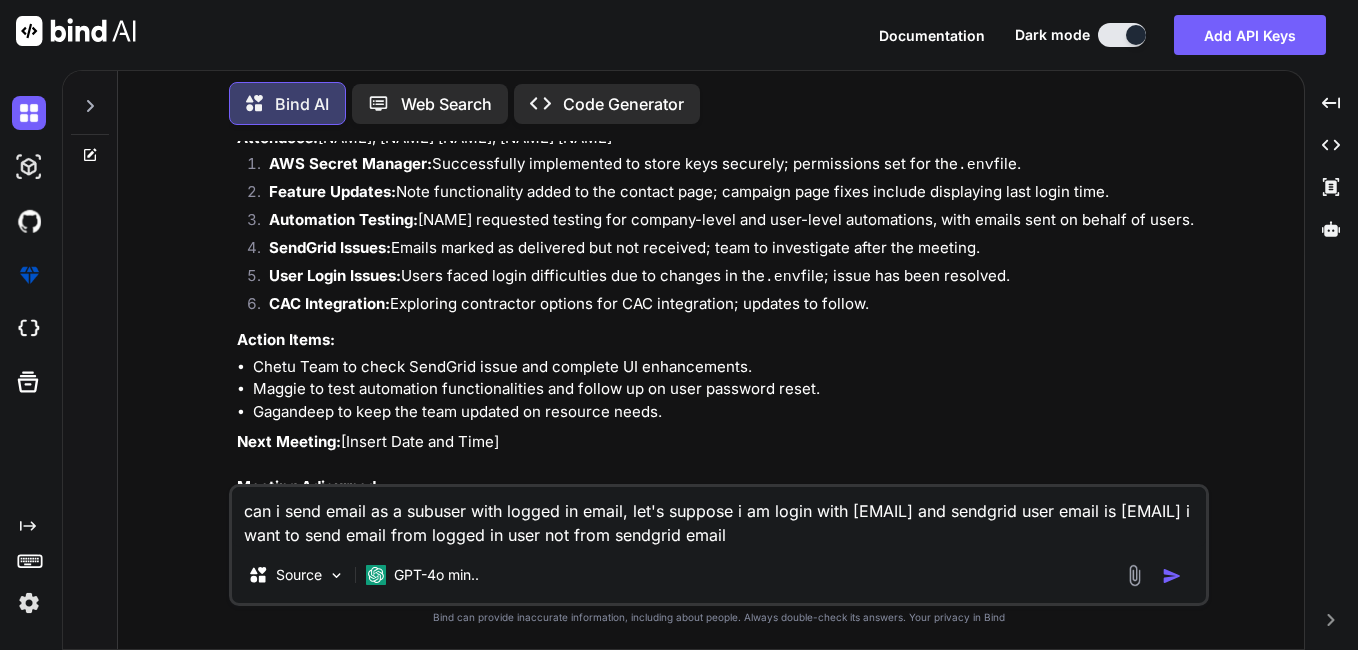 type on "can i send email as a subuser with logged in email, let's suppose i am login with abc@example.com and sendgrid user email is xyx@company.com i want to send email from logged in user not from sendgrid email." 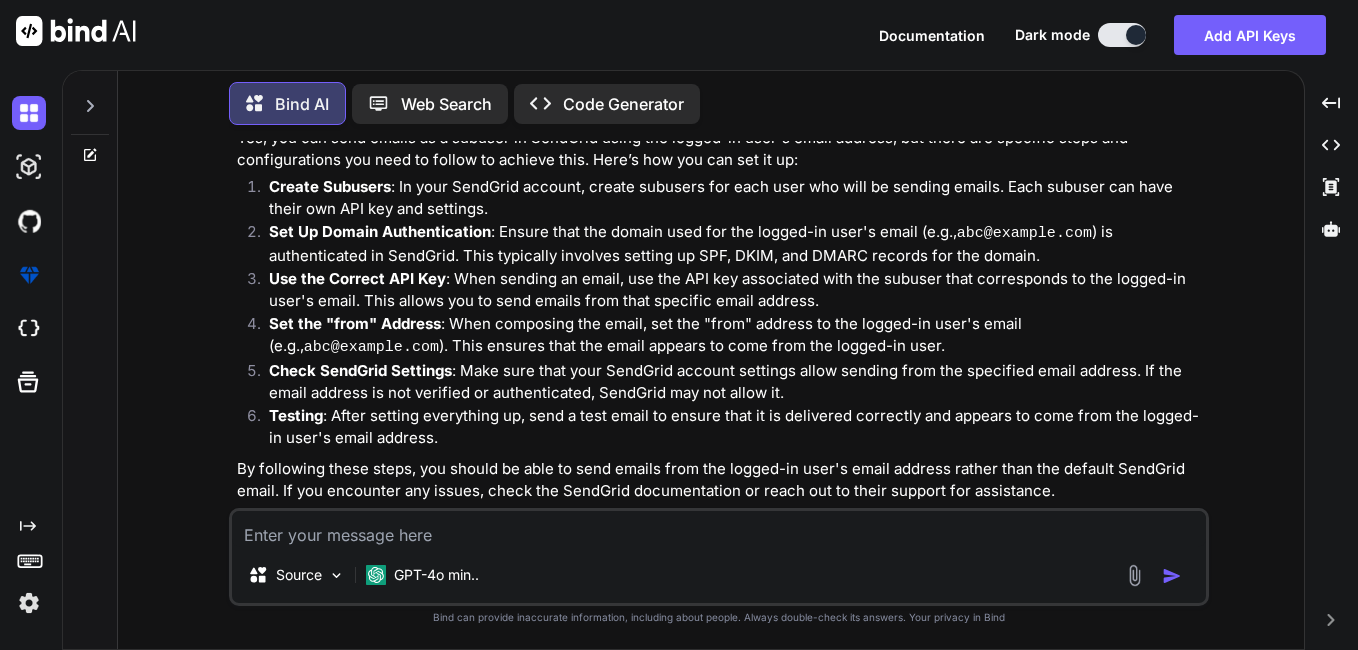 scroll, scrollTop: 5091, scrollLeft: 0, axis: vertical 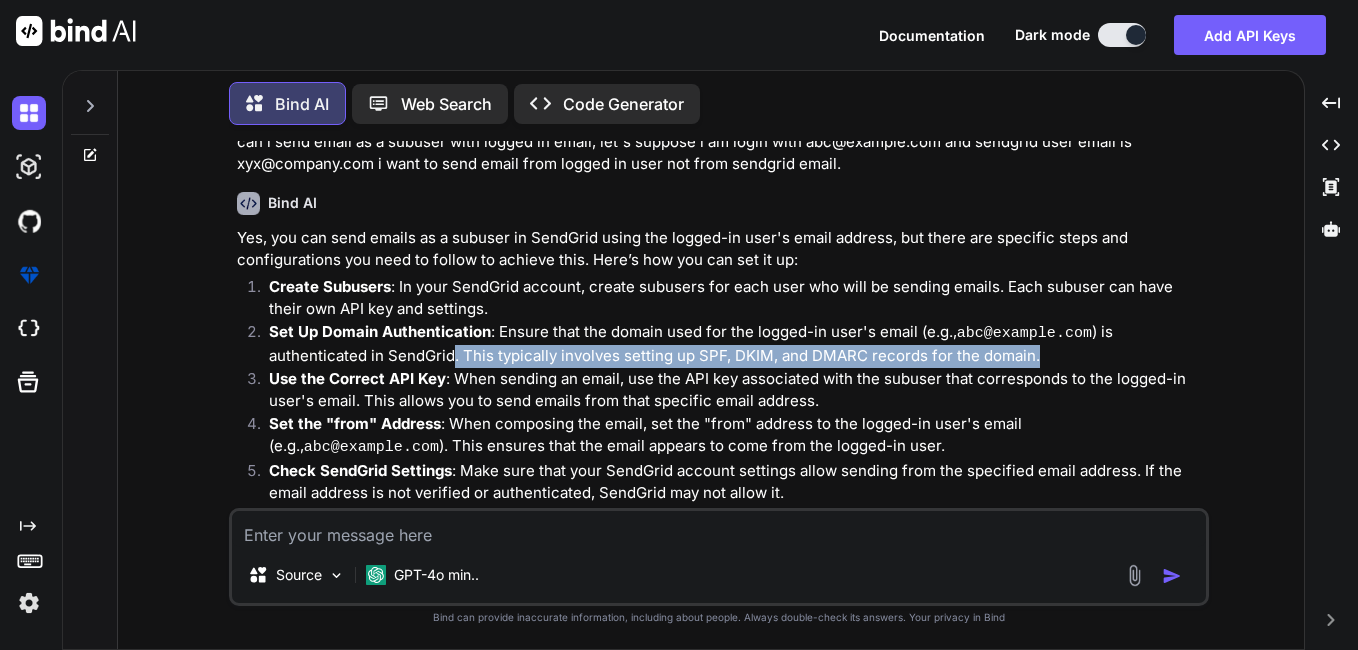 drag, startPoint x: 353, startPoint y: 327, endPoint x: 962, endPoint y: 320, distance: 609.0402 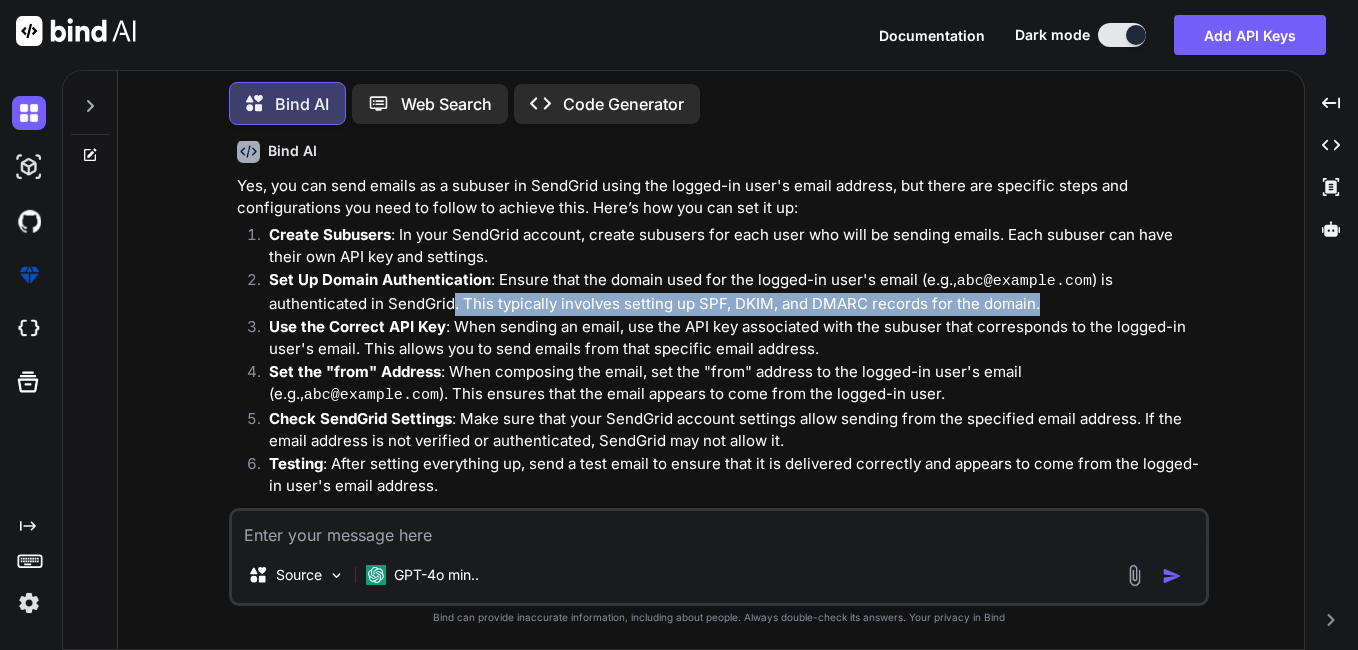 scroll, scrollTop: 5191, scrollLeft: 0, axis: vertical 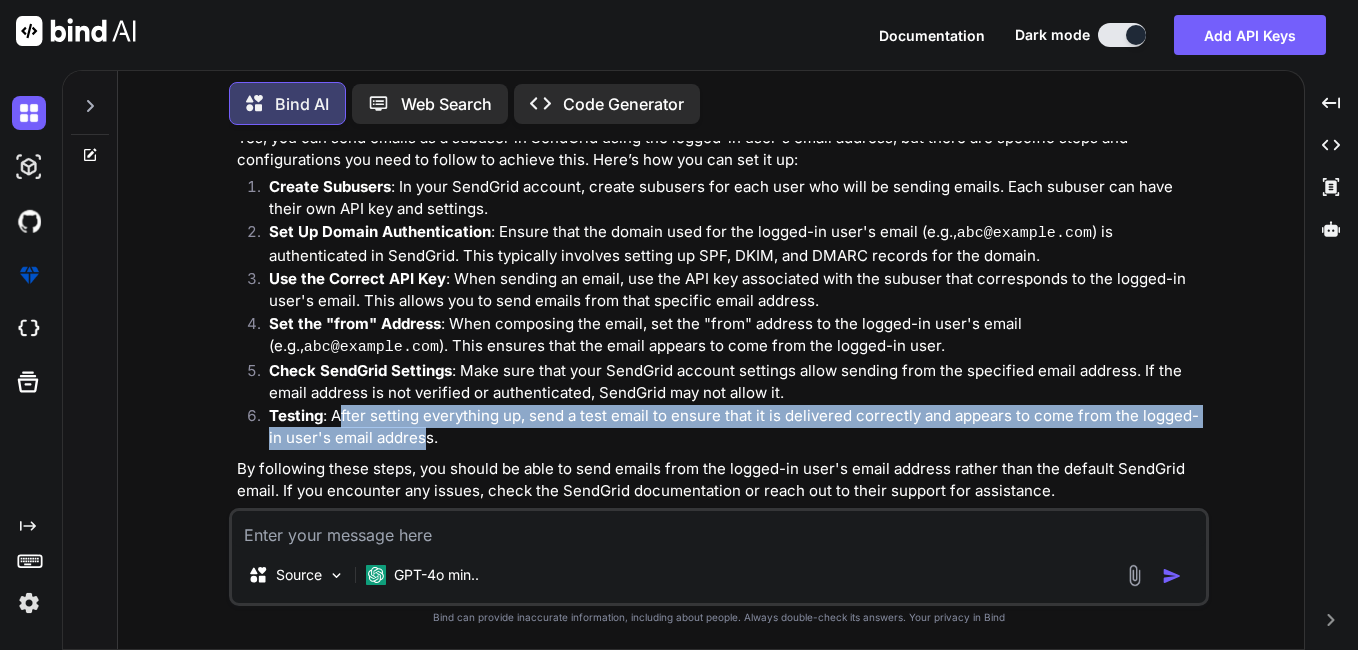 drag, startPoint x: 338, startPoint y: 388, endPoint x: 422, endPoint y: 399, distance: 84.71718 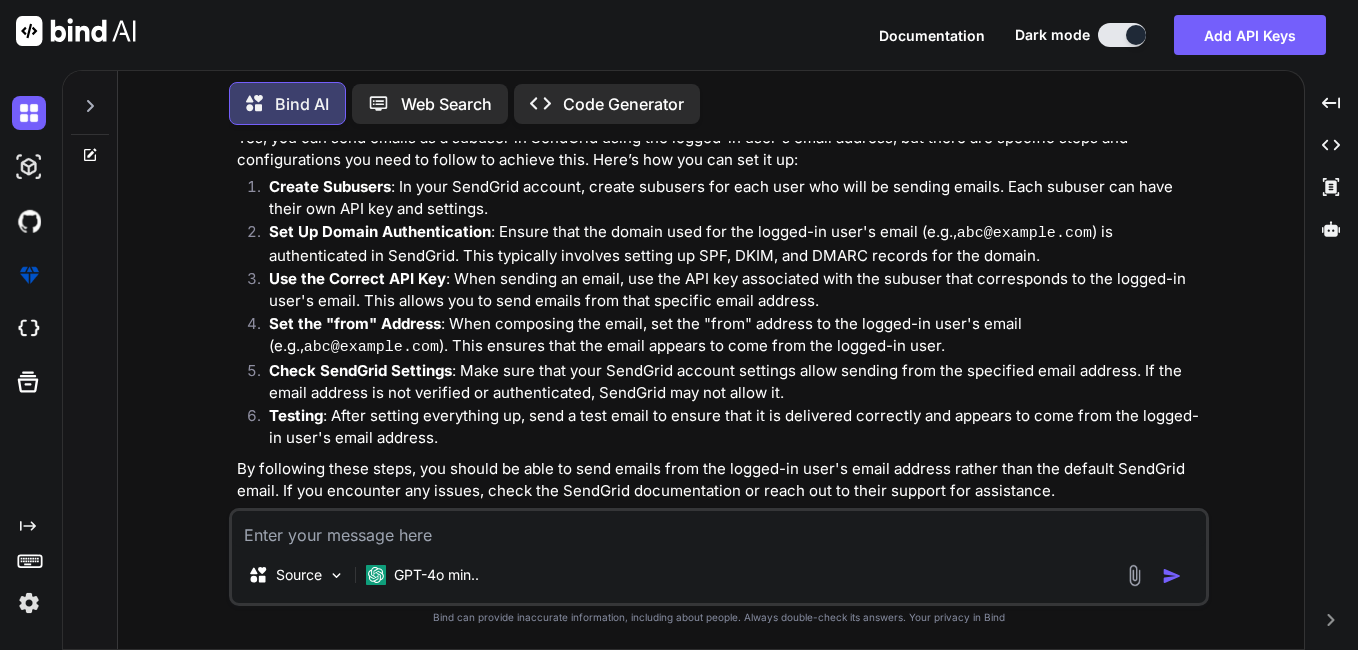 click on "Check SendGrid Settings : Make sure that your SendGrid account settings allow sending from the specified email address. If the email address is not verified or authenticated, SendGrid may not allow it." at bounding box center [737, 382] 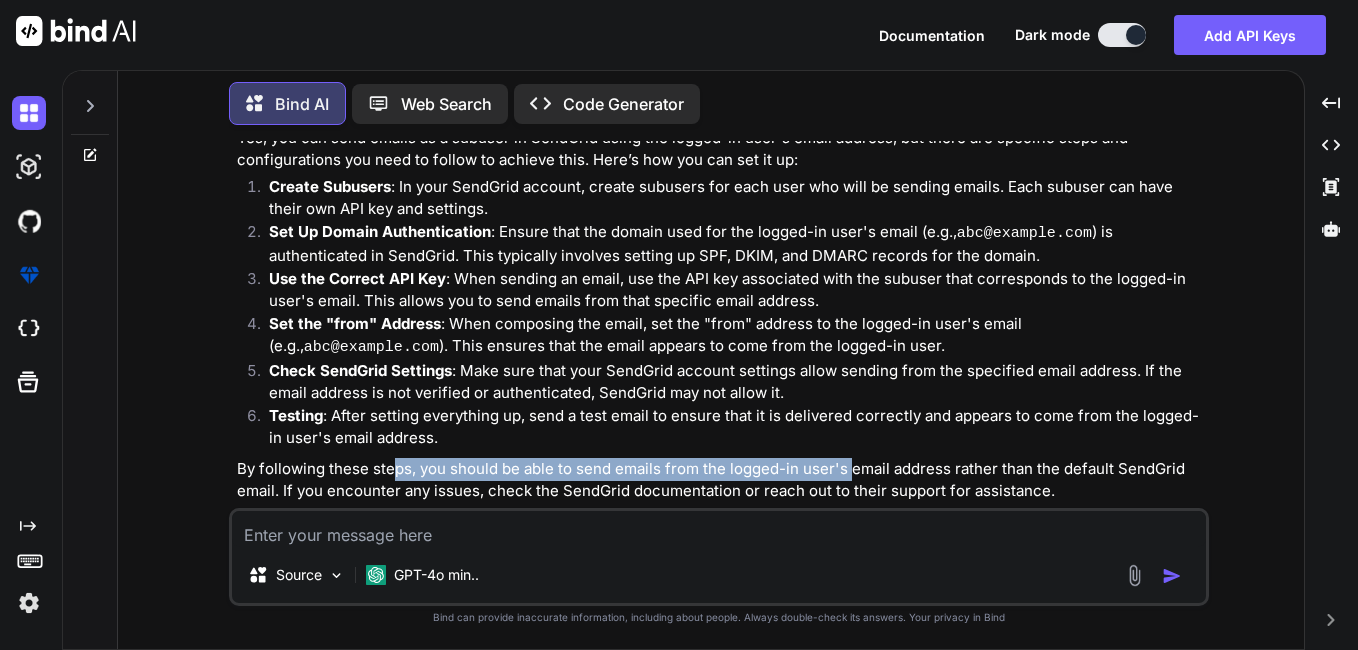 drag, startPoint x: 395, startPoint y: 441, endPoint x: 849, endPoint y: 441, distance: 454 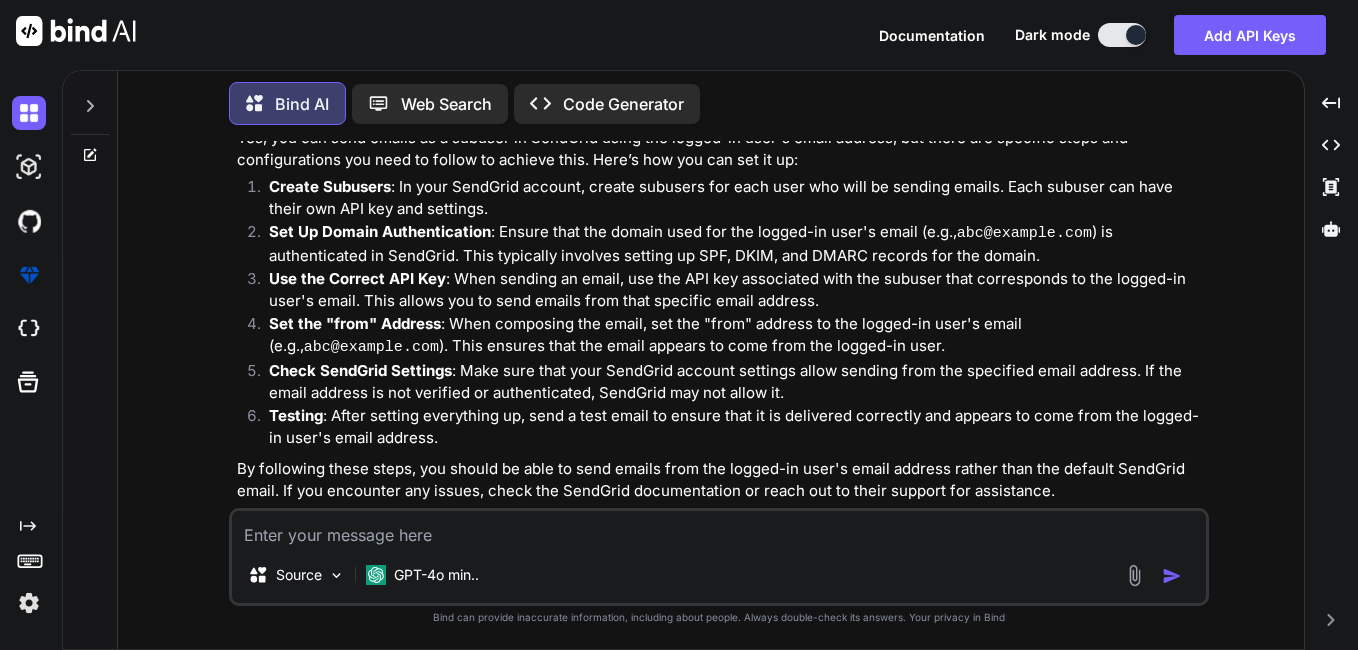 drag, startPoint x: 849, startPoint y: 441, endPoint x: 886, endPoint y: 440, distance: 37.01351 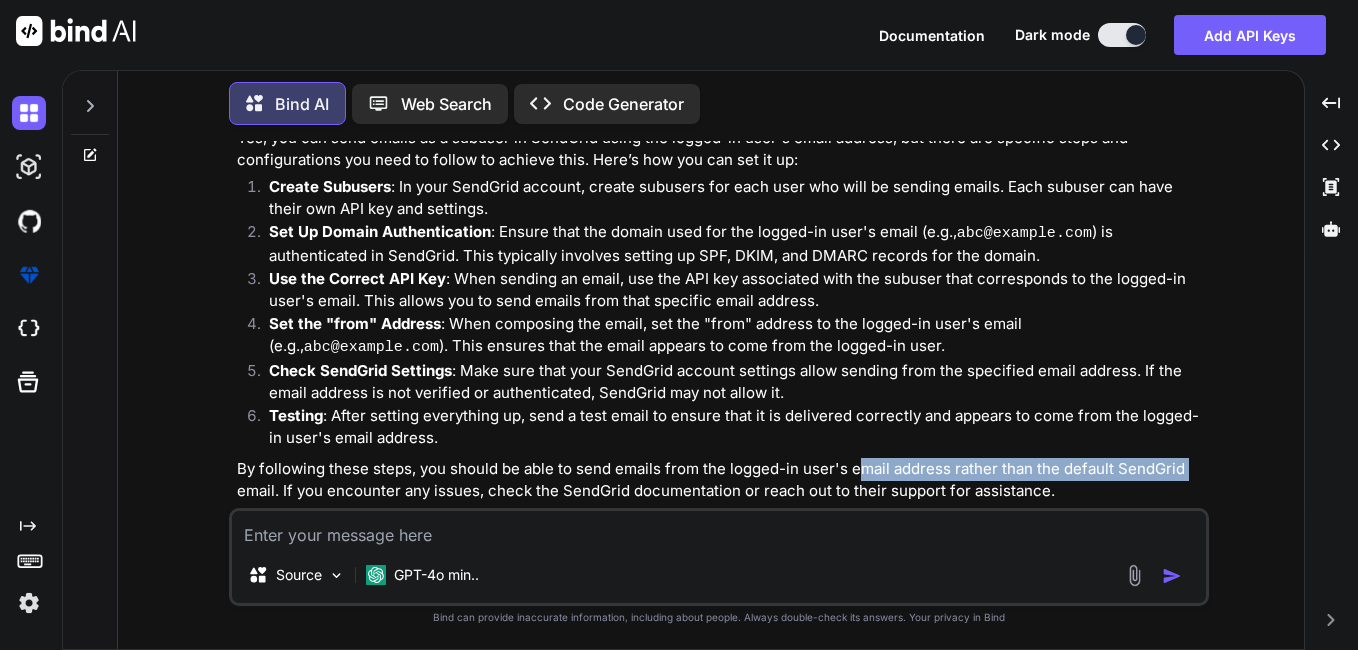 drag, startPoint x: 854, startPoint y: 435, endPoint x: 1181, endPoint y: 443, distance: 327.09784 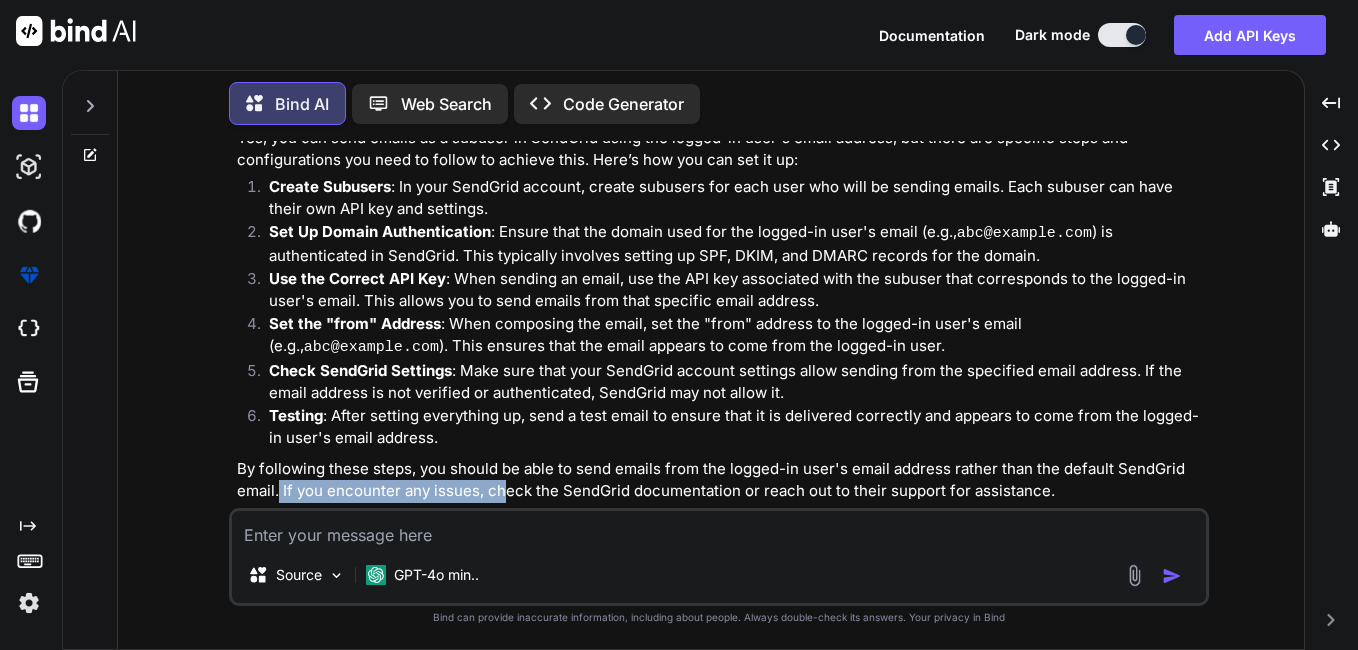 drag, startPoint x: 278, startPoint y: 463, endPoint x: 500, endPoint y: 461, distance: 222.009 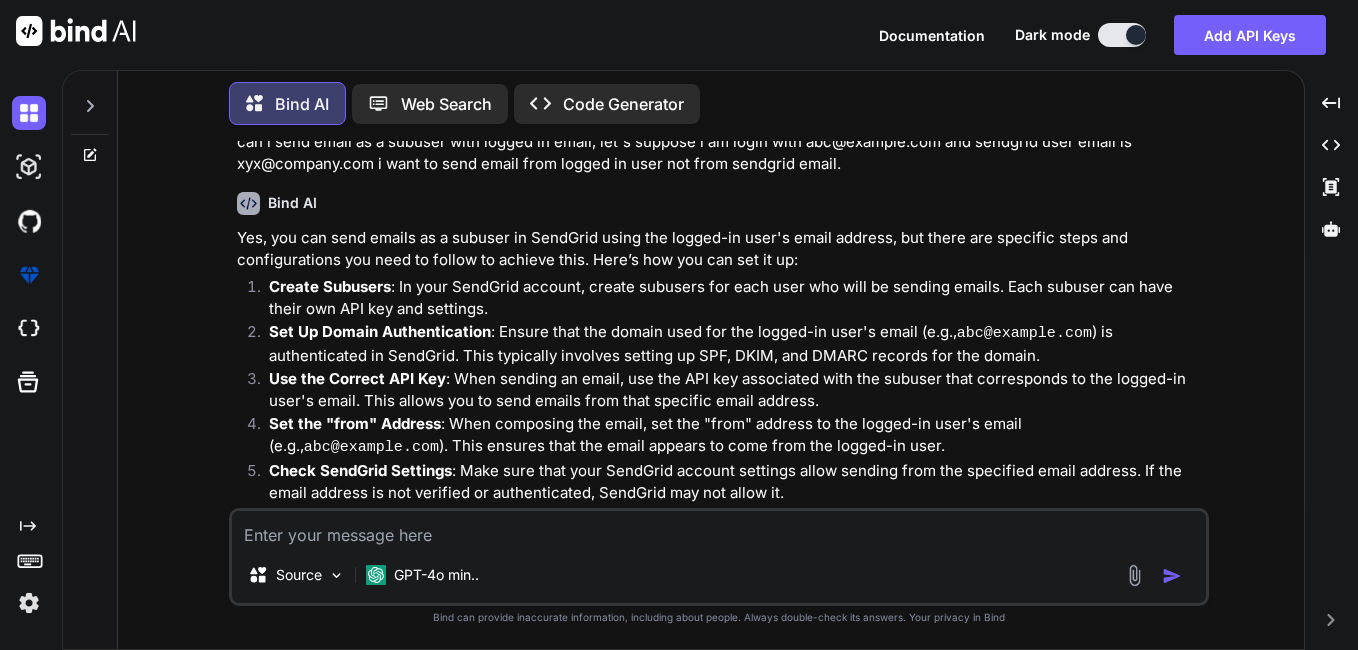 scroll, scrollTop: 5191, scrollLeft: 0, axis: vertical 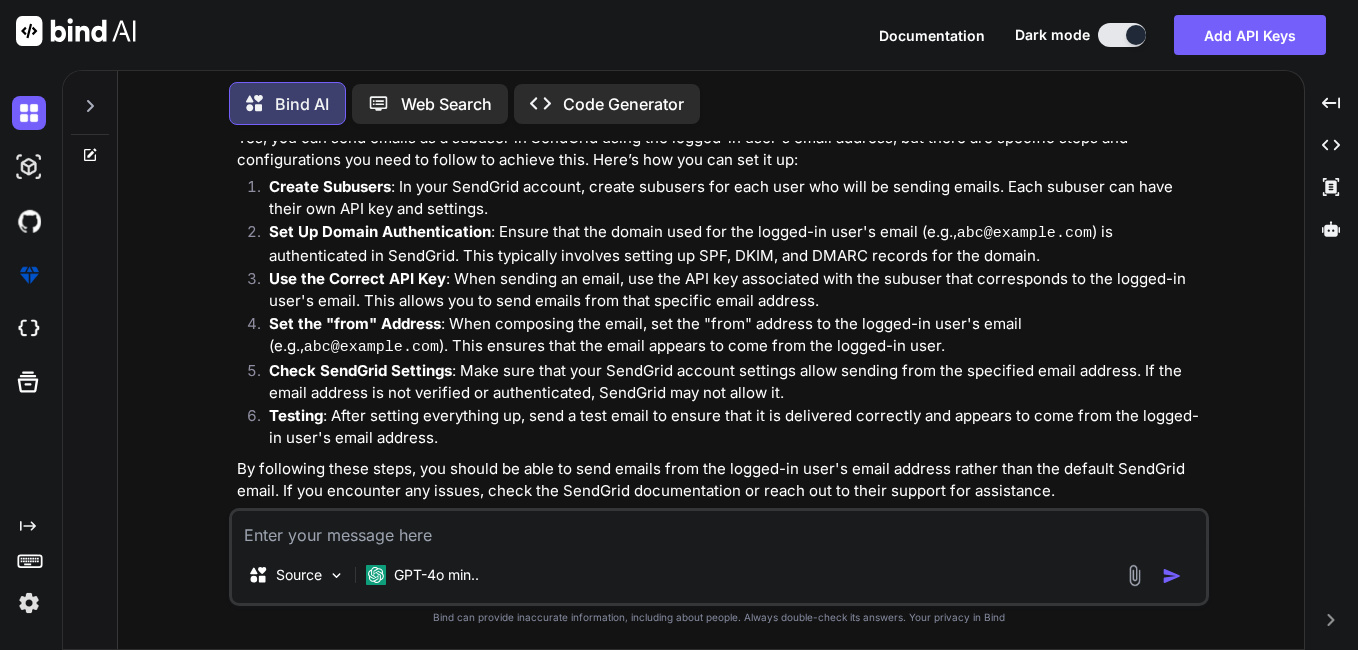 click at bounding box center [719, 529] 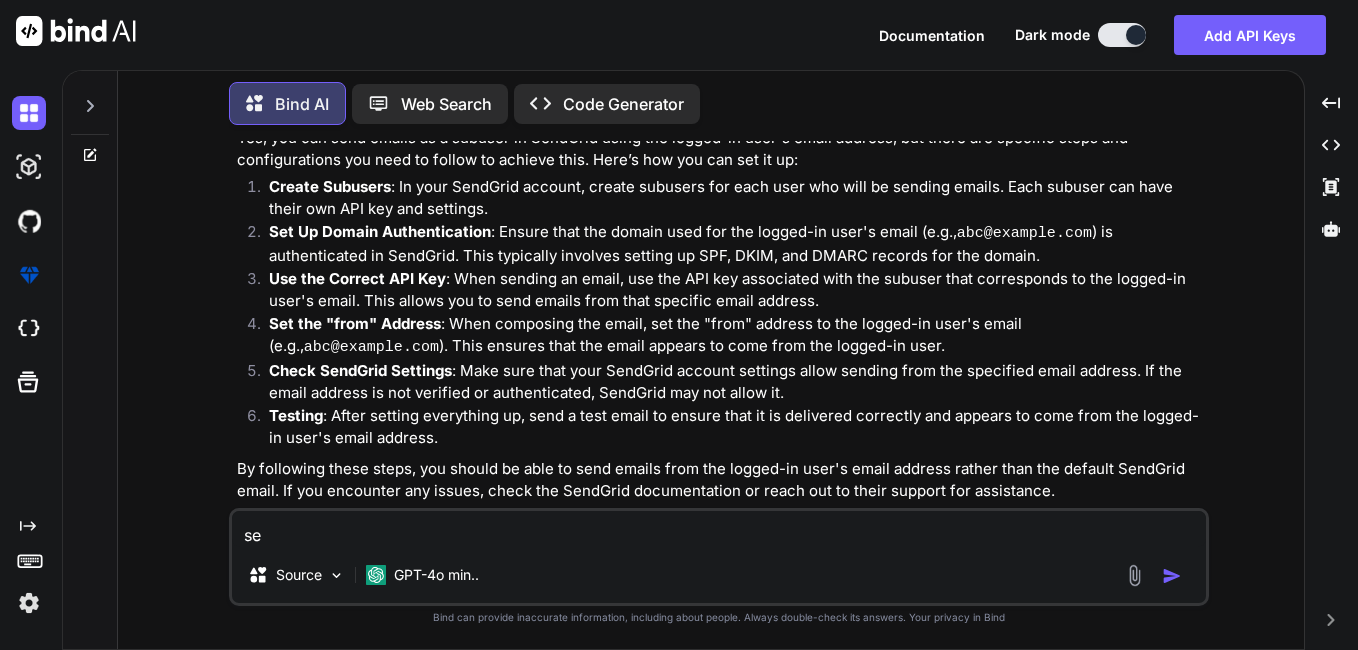 type on "s" 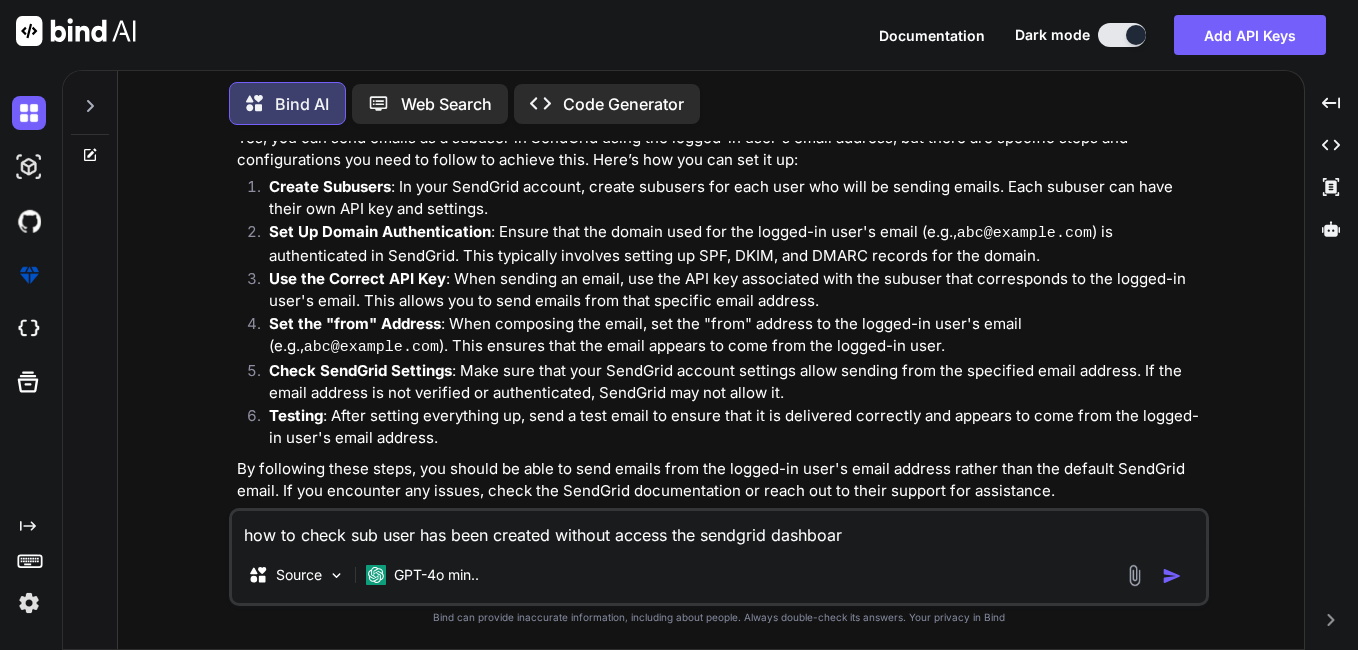 type on "how to check sub user has been created without access the sendgrid dashboard" 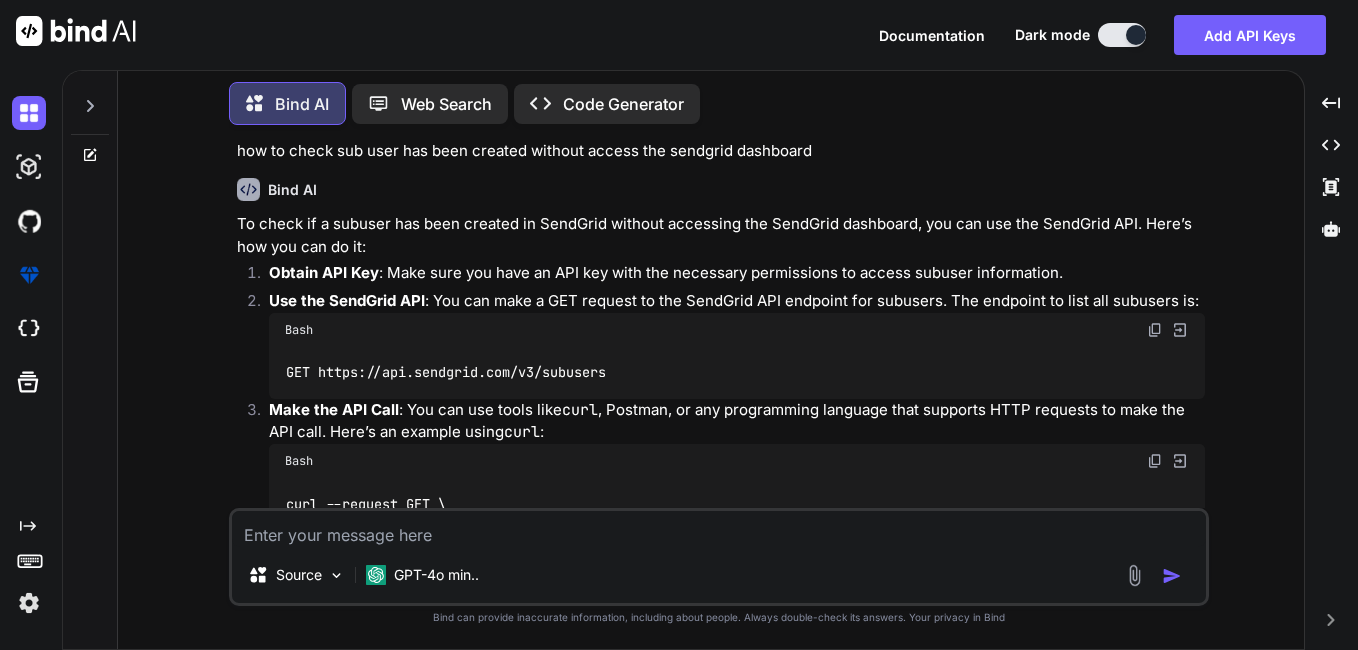 scroll, scrollTop: 5629, scrollLeft: 0, axis: vertical 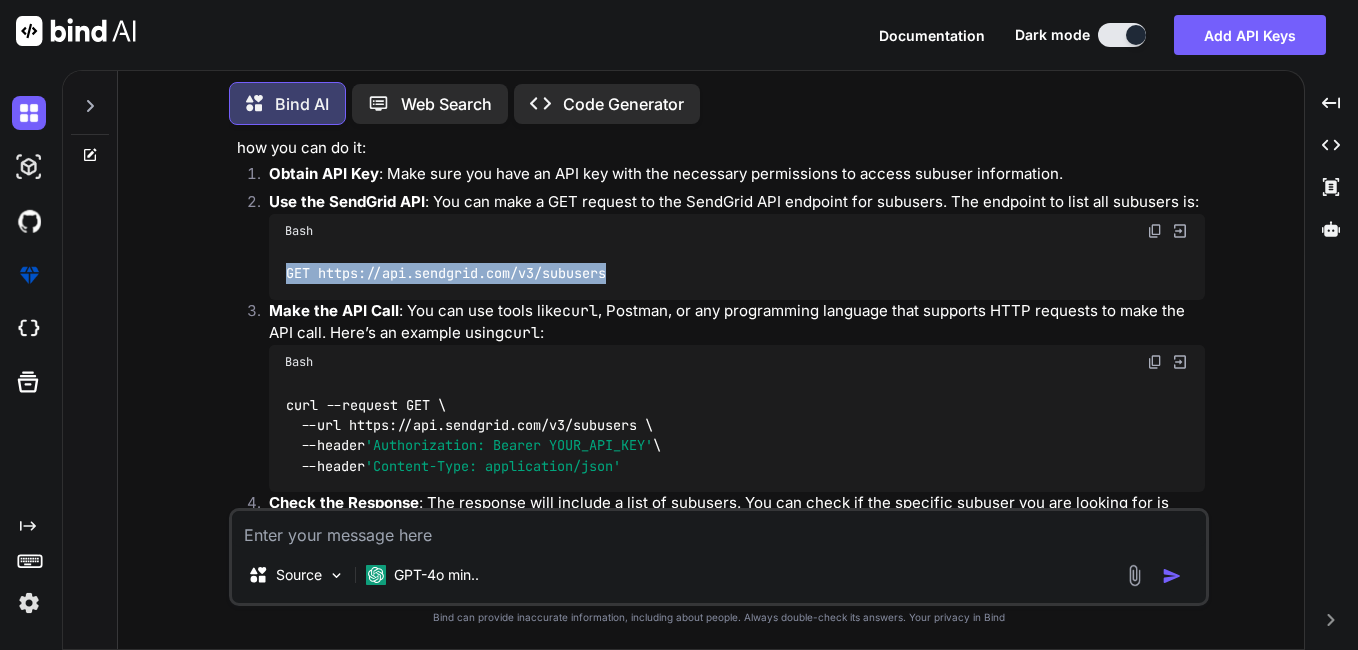 drag, startPoint x: 616, startPoint y: 249, endPoint x: 286, endPoint y: 254, distance: 330.03787 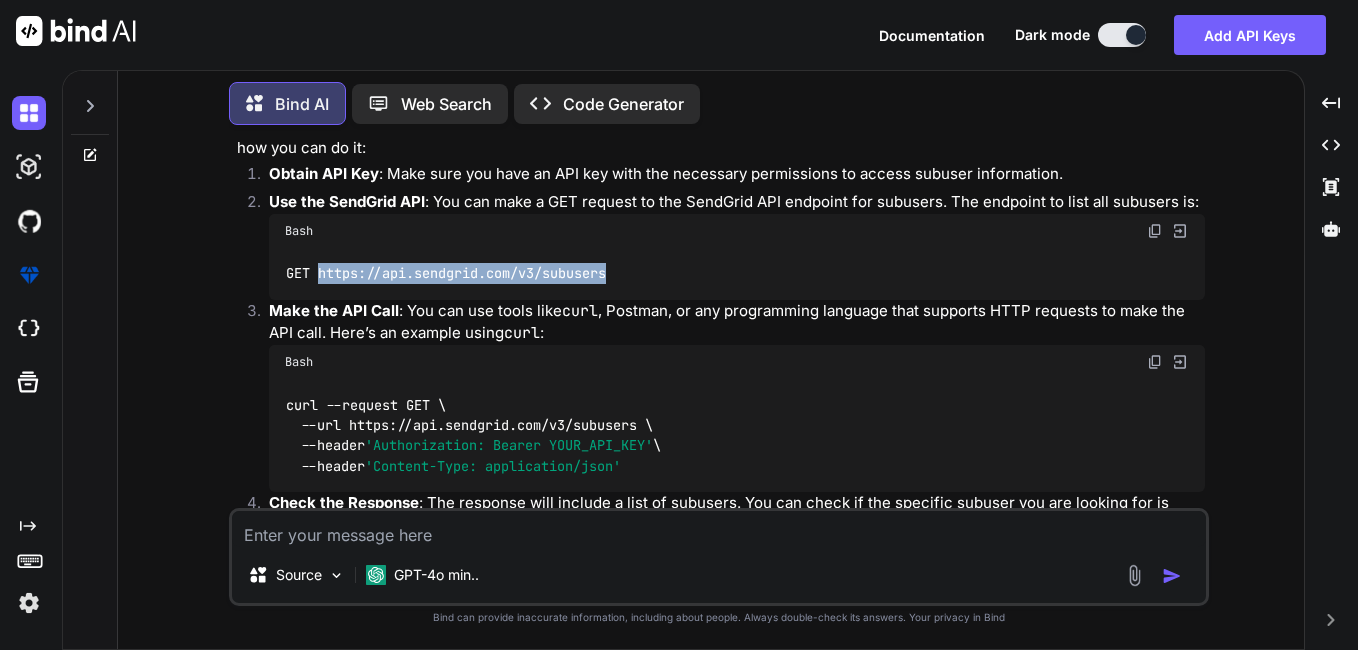 drag, startPoint x: 317, startPoint y: 252, endPoint x: 719, endPoint y: 252, distance: 402 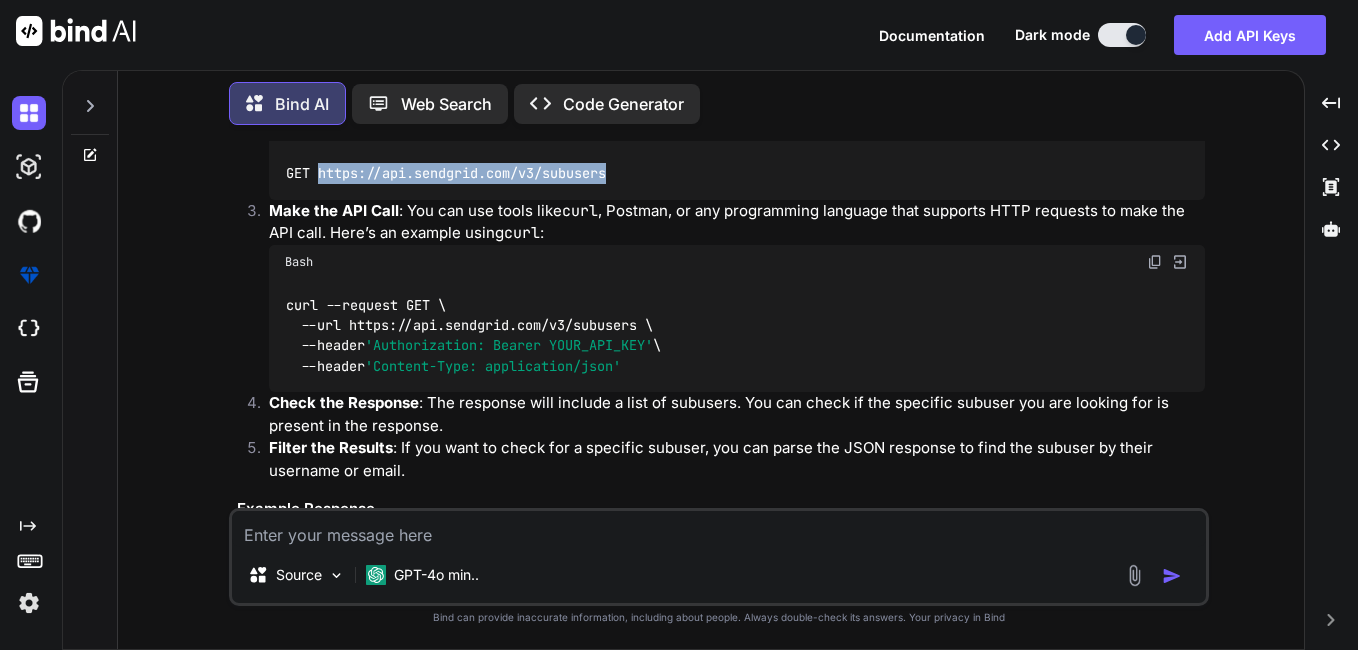 scroll, scrollTop: 5729, scrollLeft: 0, axis: vertical 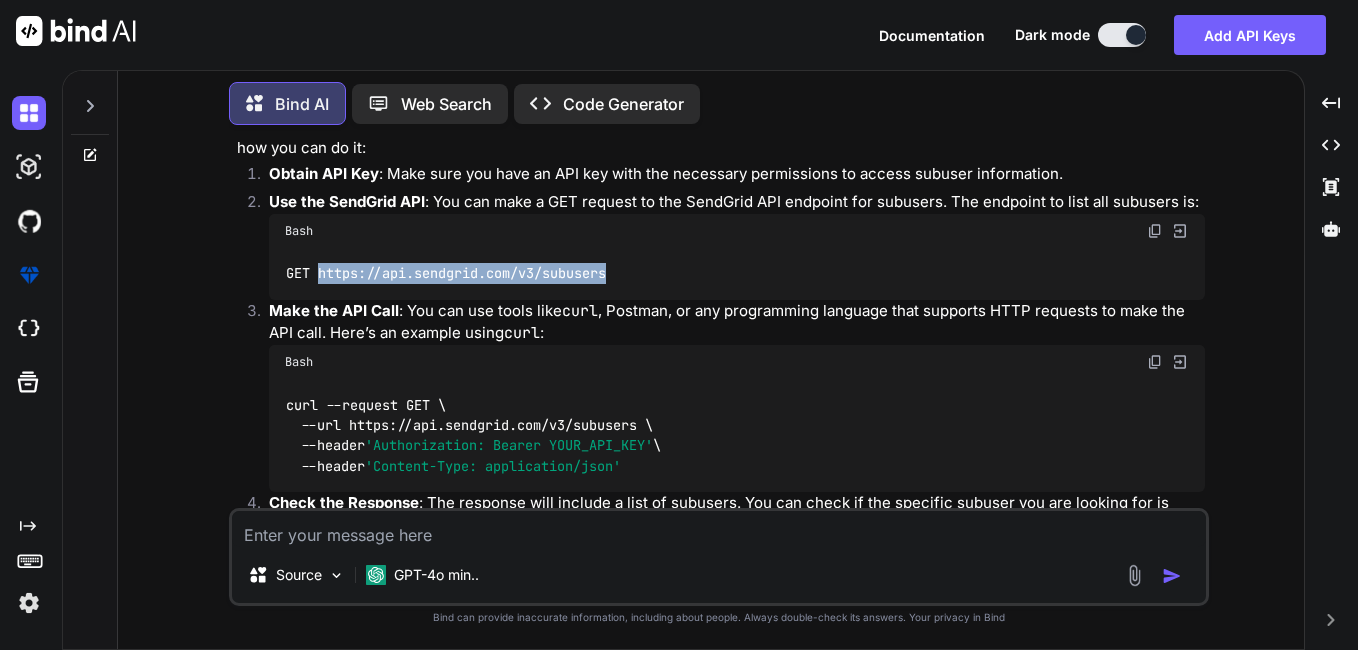 click on "GET https://api.sendgrid.com/v3/subusers" at bounding box center [737, 274] 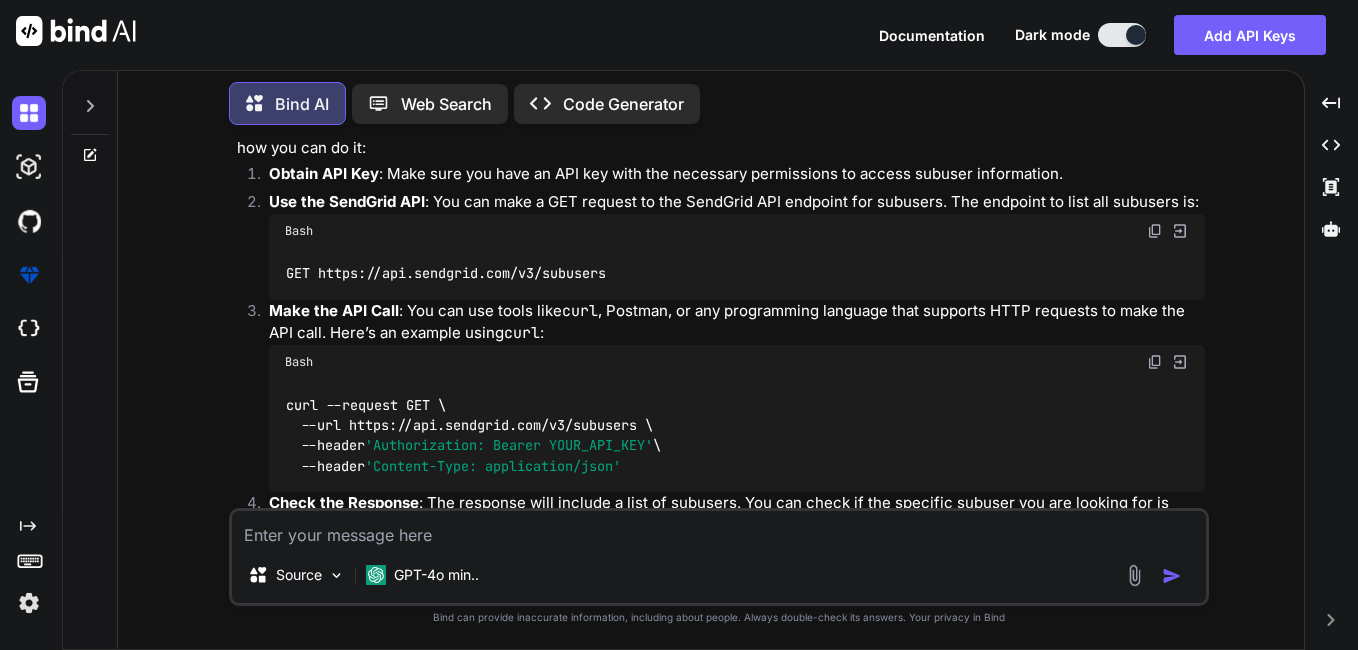 click on "'Authorization: Bearer YOUR_API_KEY'" at bounding box center (509, 446) 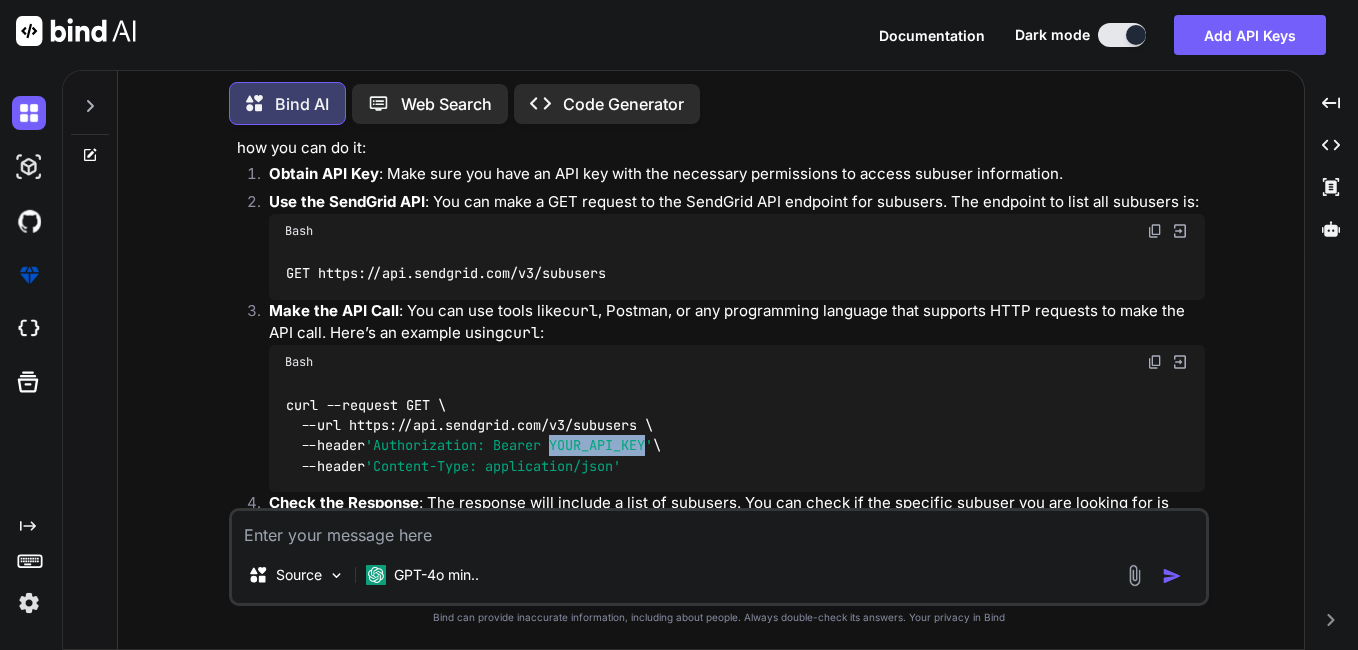 click on "'Authorization: Bearer YOUR_API_KEY'" at bounding box center (509, 446) 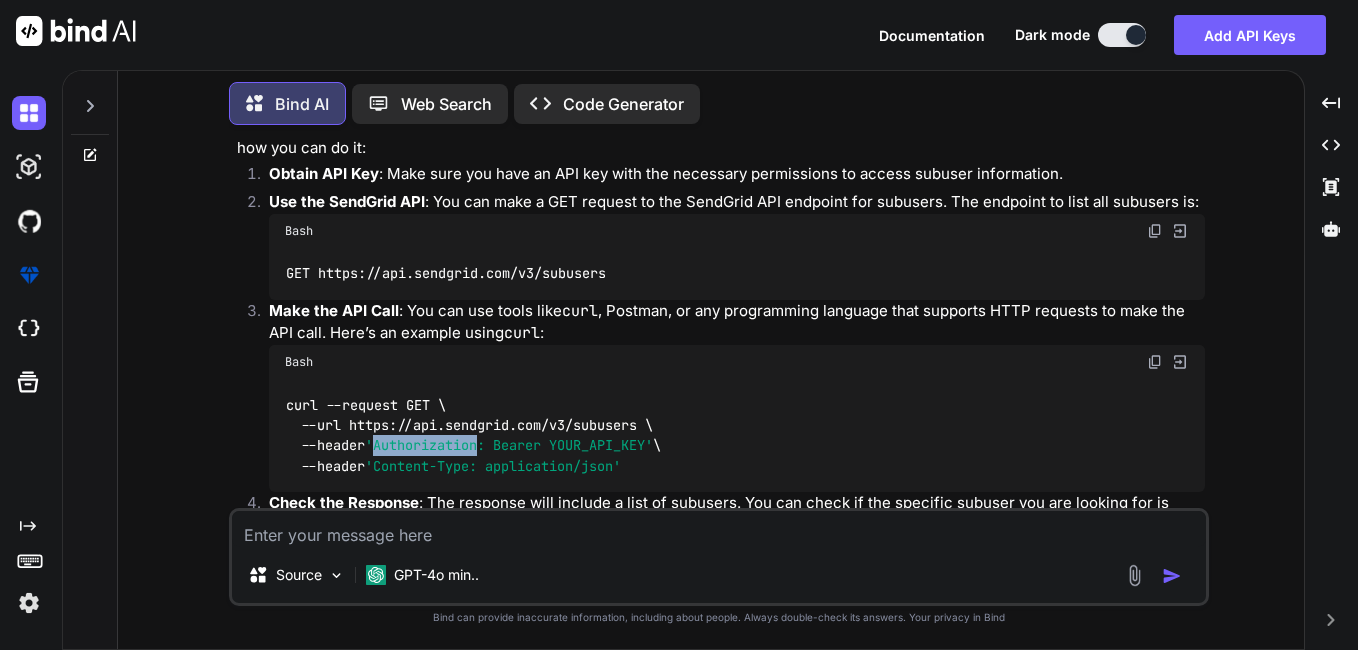 click on "'Authorization: Bearer YOUR_API_KEY'" at bounding box center (509, 446) 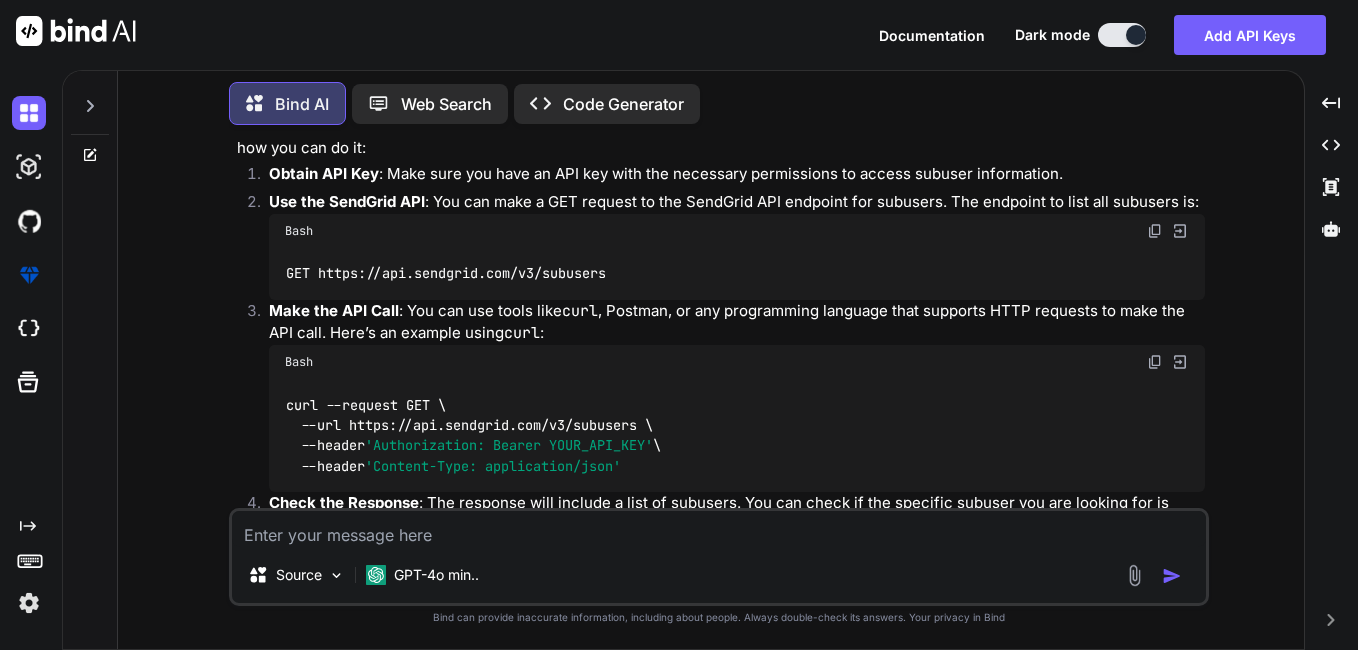 click on "curl --request GET \
--url https://api.sendgrid.com/v3/subusers \
--header  'Authorization: Bearer YOUR_API_KEY'  \
--header  'Content-Type: application/json'" at bounding box center [737, 436] 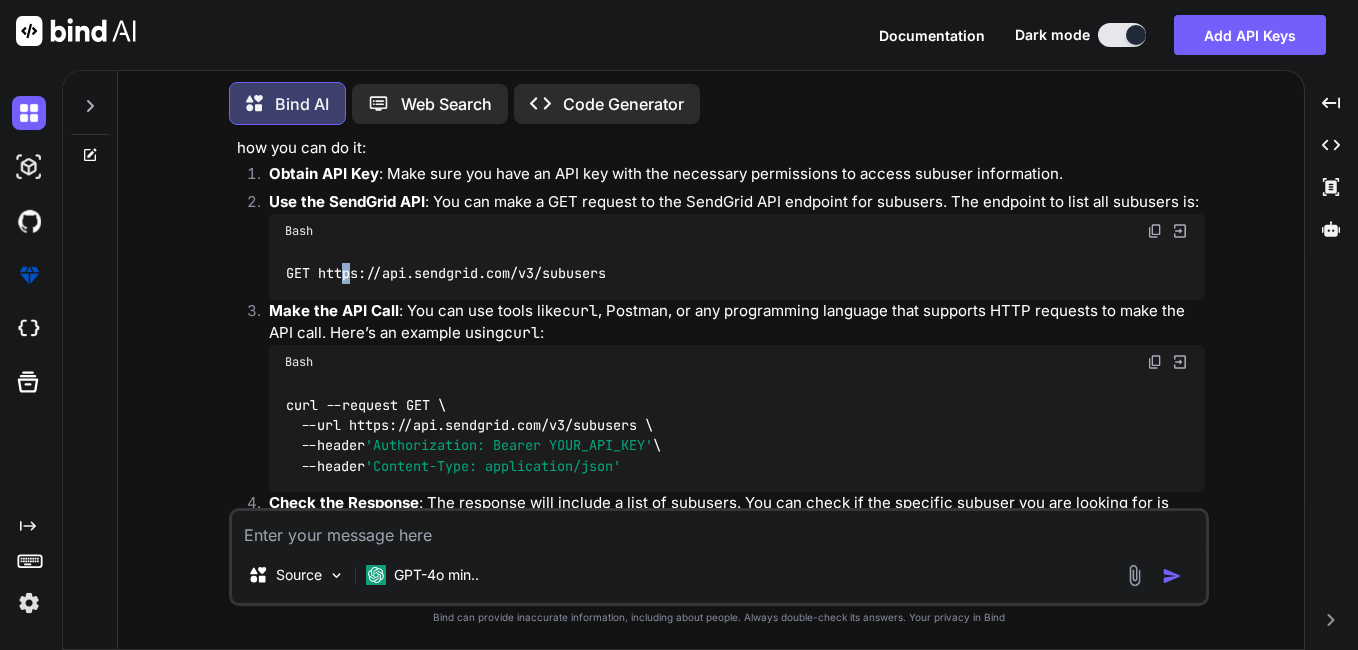 click on "GET https://api.sendgrid.com/v3/subusers" at bounding box center [446, 273] 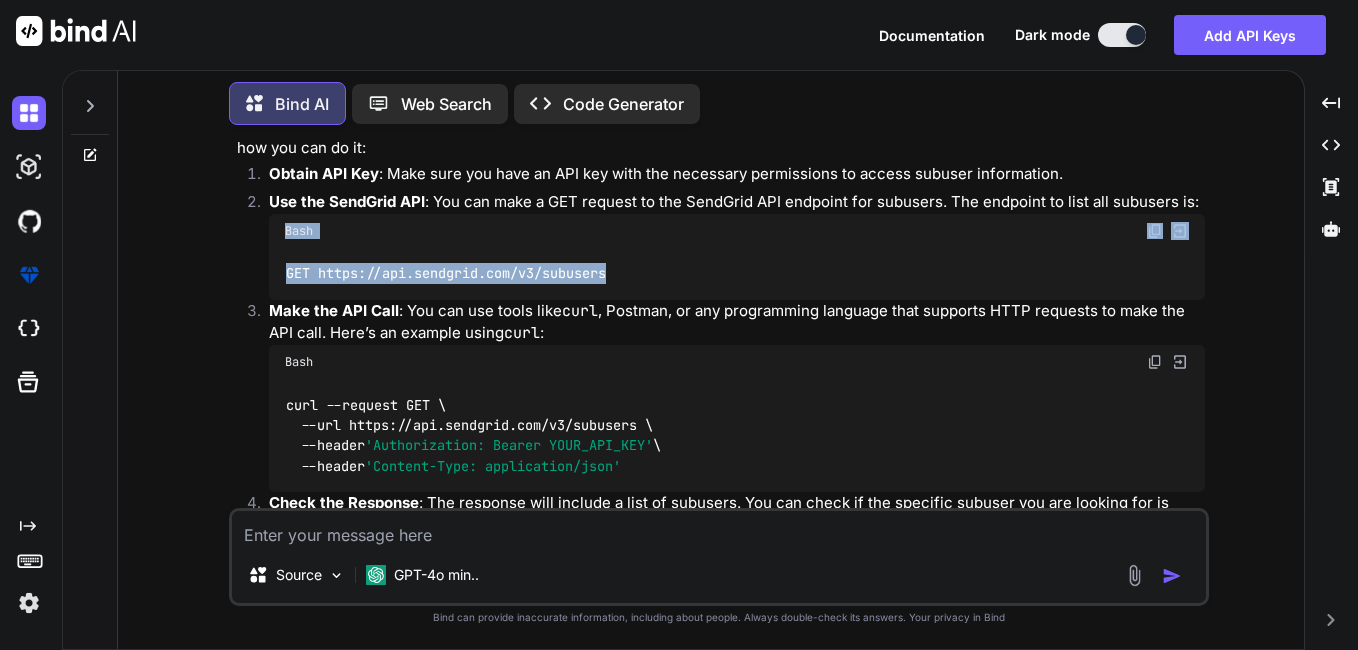 drag, startPoint x: 629, startPoint y: 250, endPoint x: 268, endPoint y: 218, distance: 362.4155 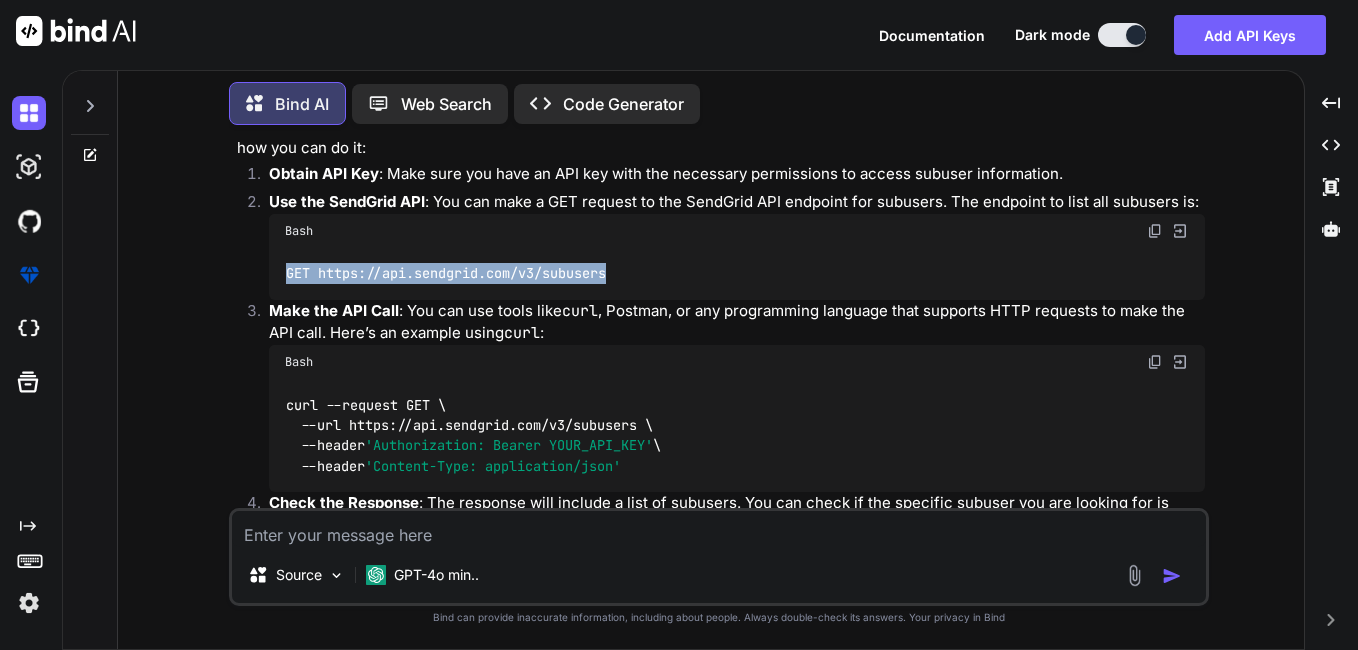 drag, startPoint x: 283, startPoint y: 251, endPoint x: 652, endPoint y: 270, distance: 369.48883 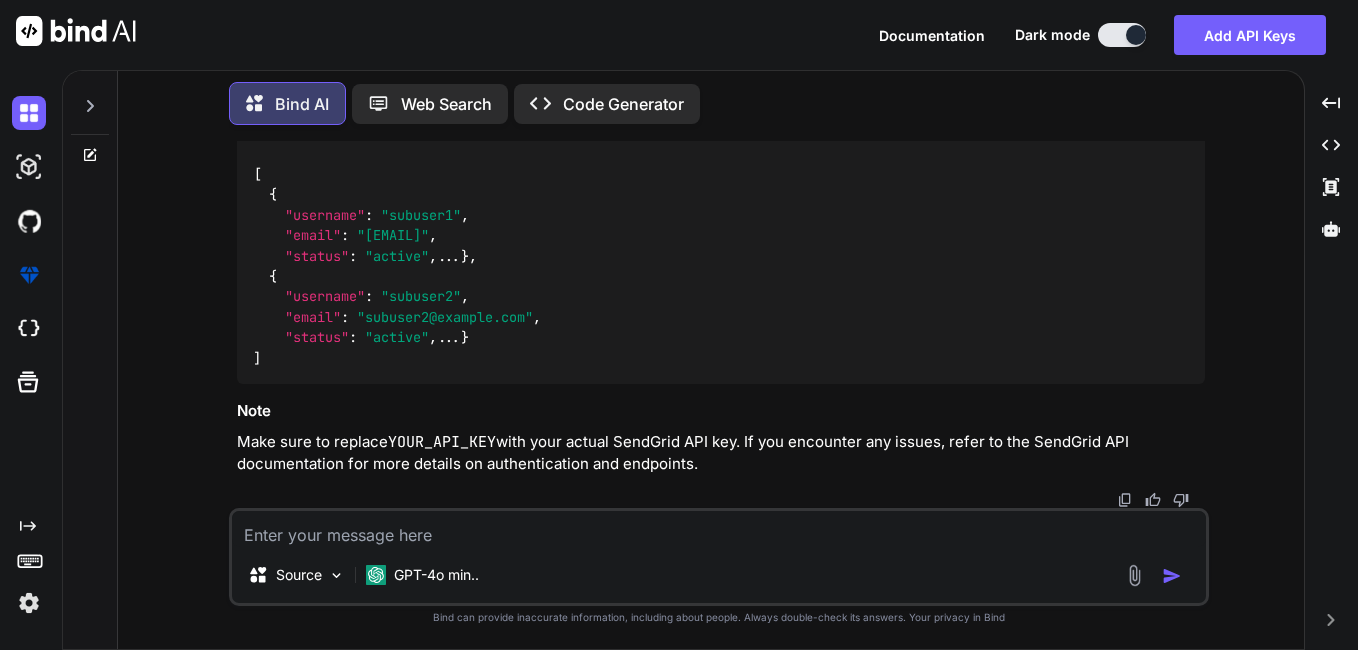 scroll, scrollTop: 6129, scrollLeft: 0, axis: vertical 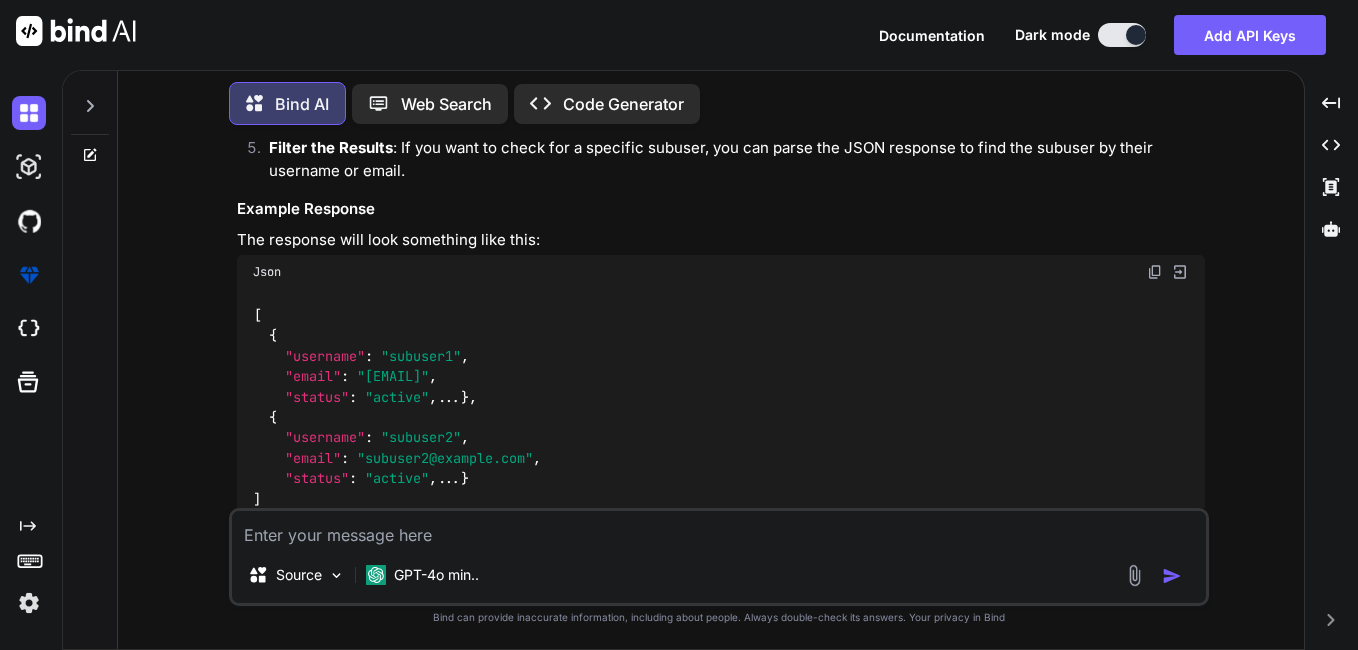 click at bounding box center [719, 529] 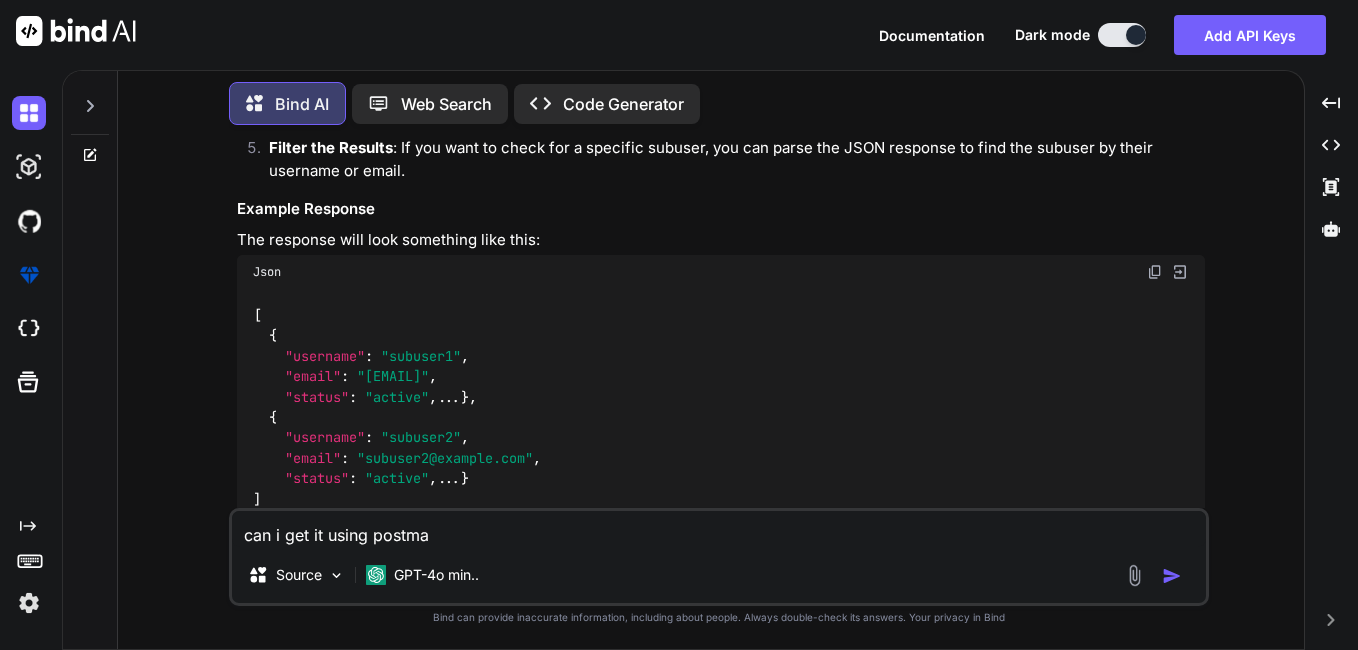 type on "can i get it using postman" 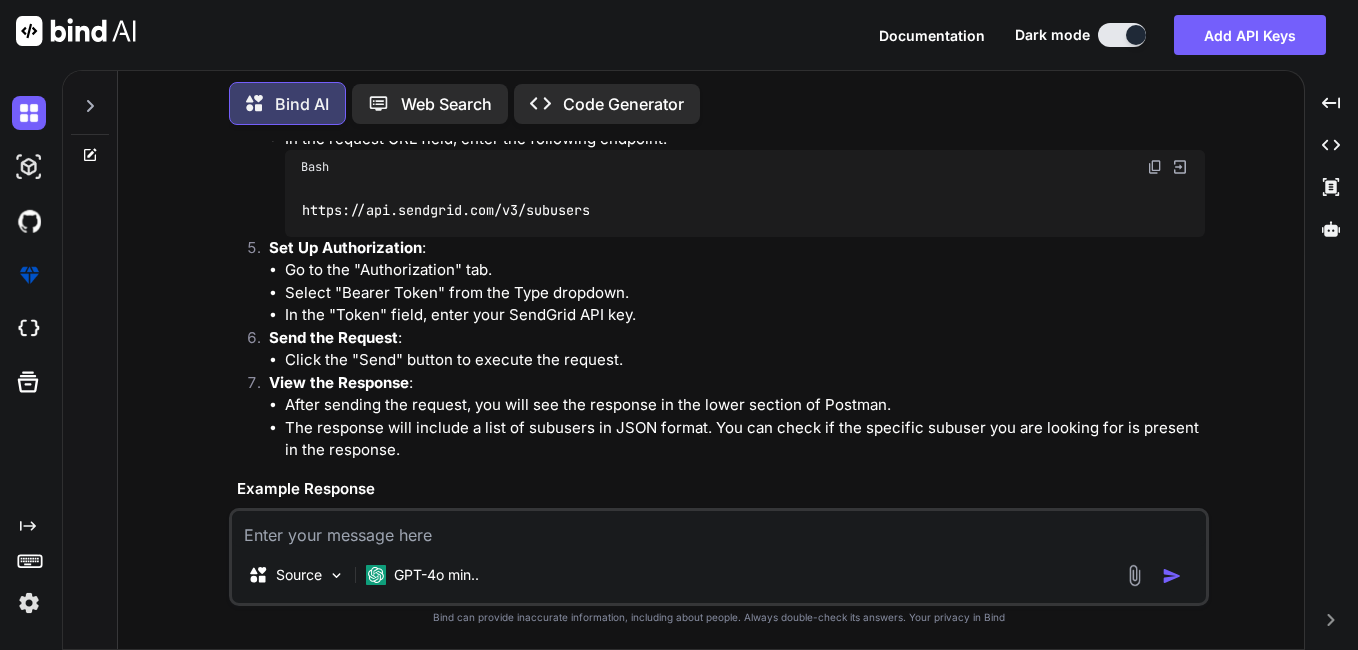 scroll, scrollTop: 6973, scrollLeft: 0, axis: vertical 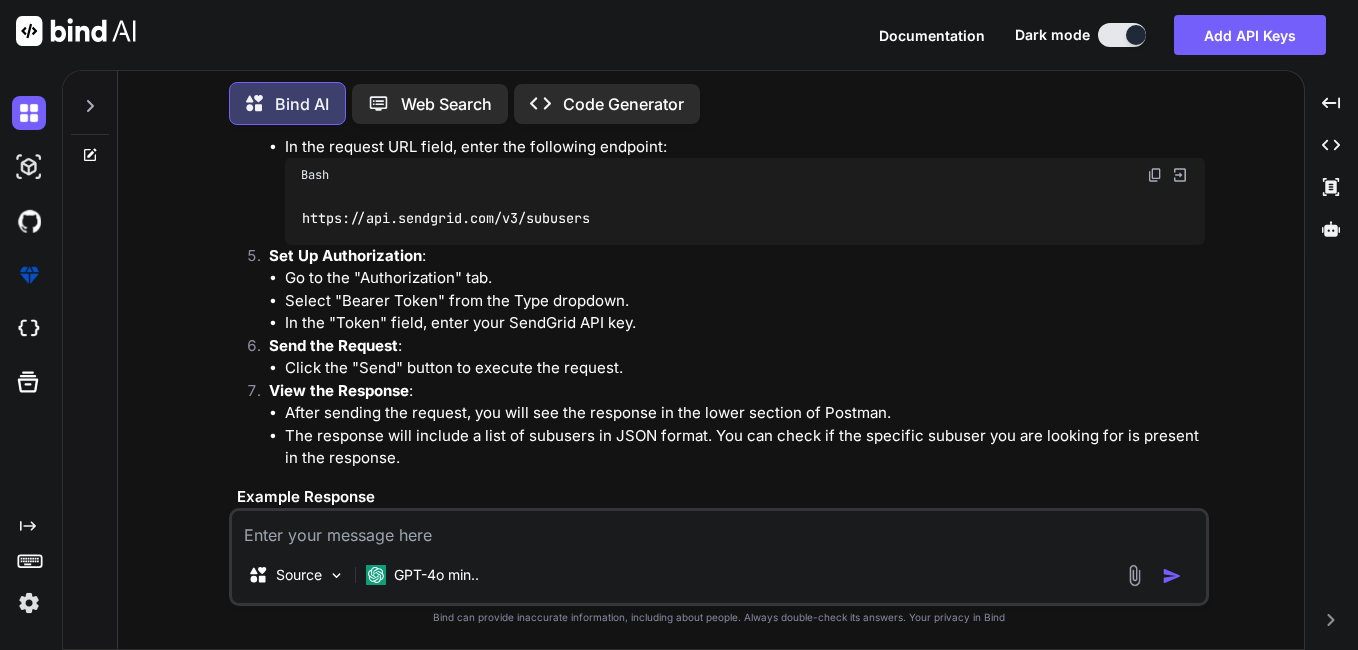click at bounding box center (1155, 175) 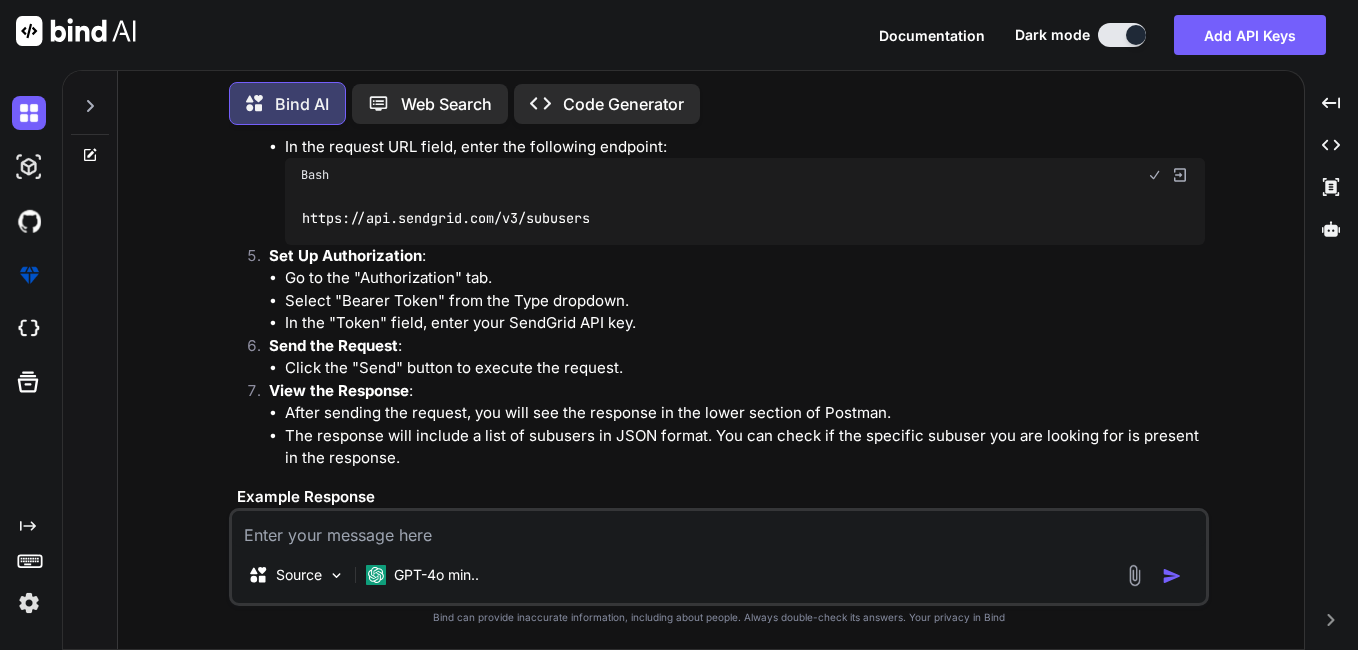 click at bounding box center (1155, 175) 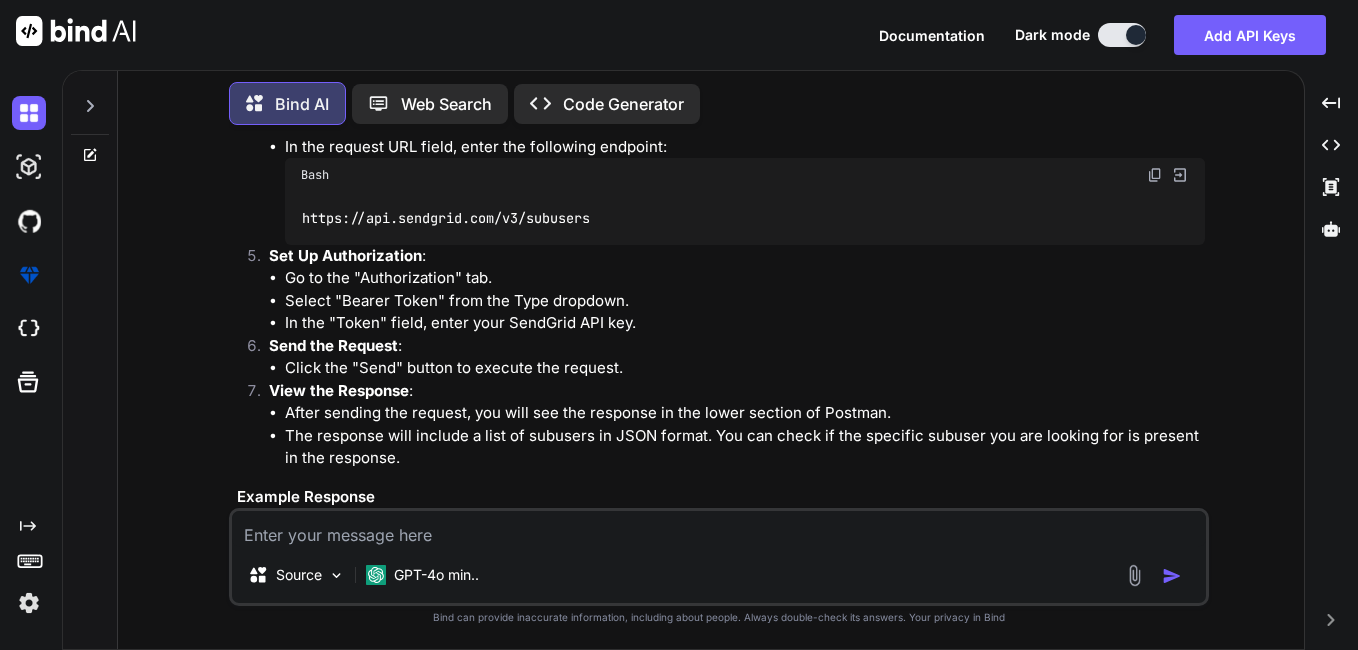 click on "Send the Request :" at bounding box center (737, 346) 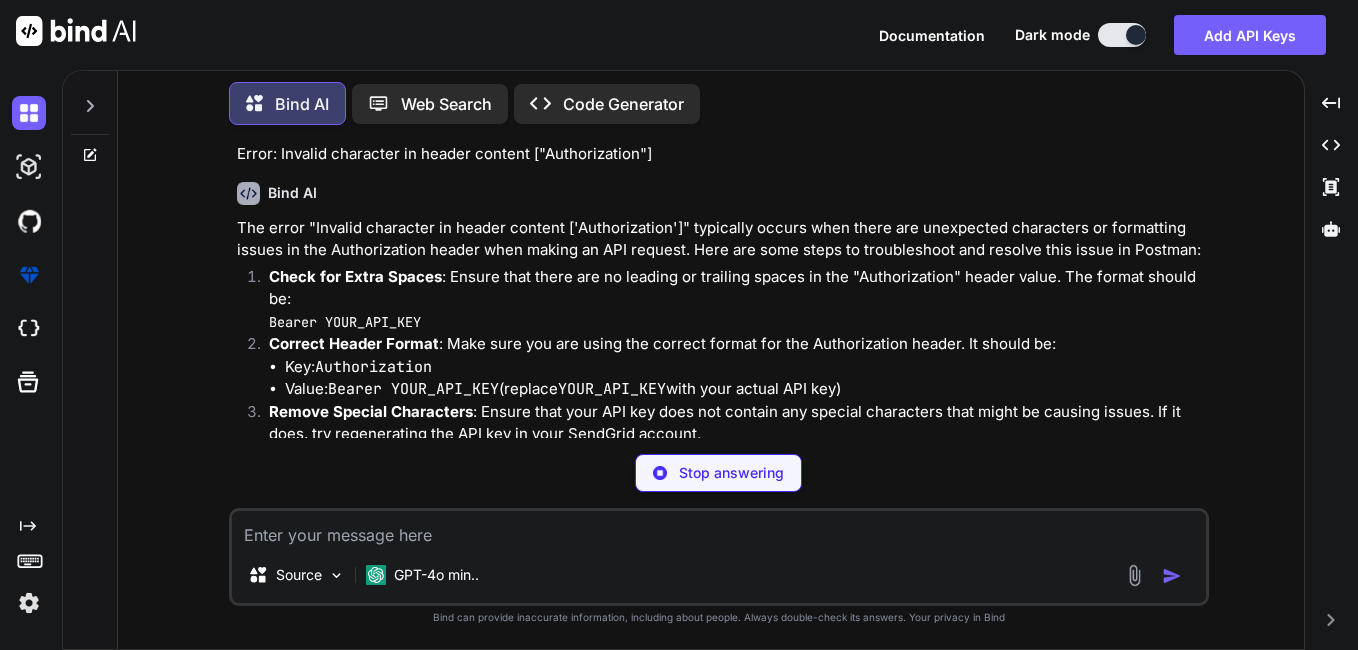scroll, scrollTop: 8114, scrollLeft: 0, axis: vertical 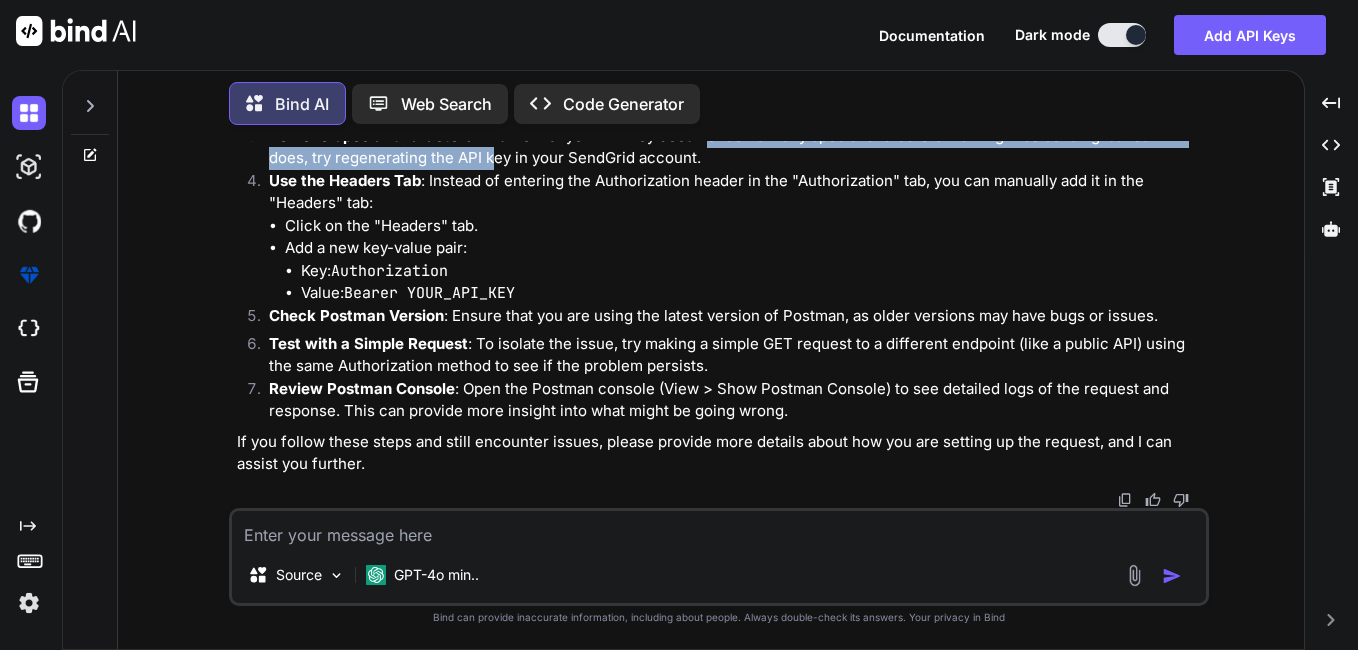 drag, startPoint x: 491, startPoint y: 264, endPoint x: 704, endPoint y: 260, distance: 213.03755 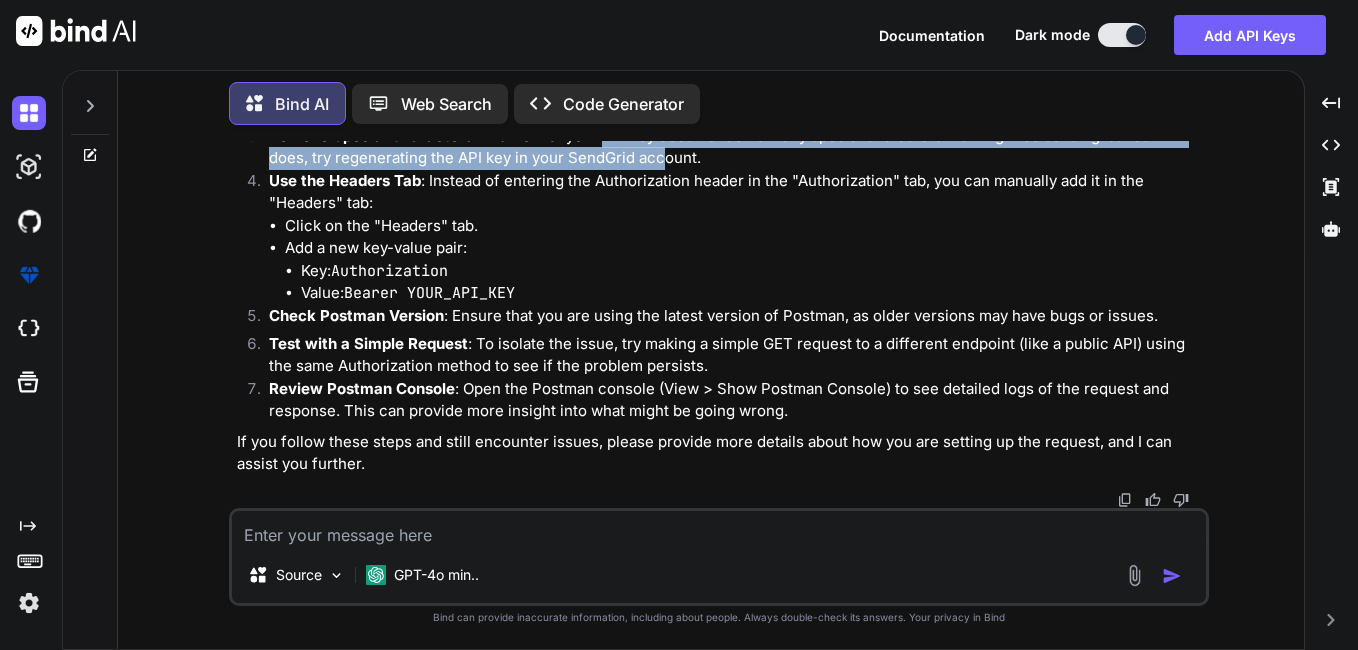 drag, startPoint x: 604, startPoint y: 253, endPoint x: 662, endPoint y: 274, distance: 61.68468 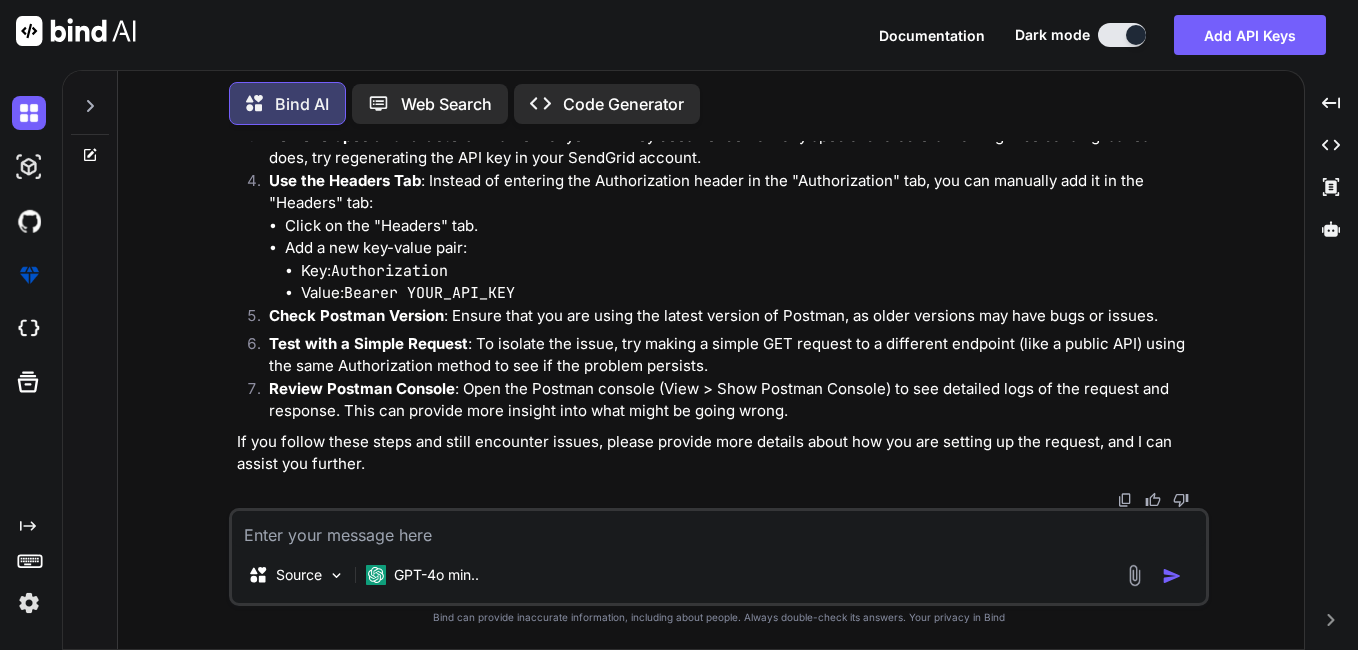 click on "Use the Headers Tab : Instead of entering the Authorization header in the "Authorization" tab, you can manually add it in the "Headers" tab:" at bounding box center [737, 192] 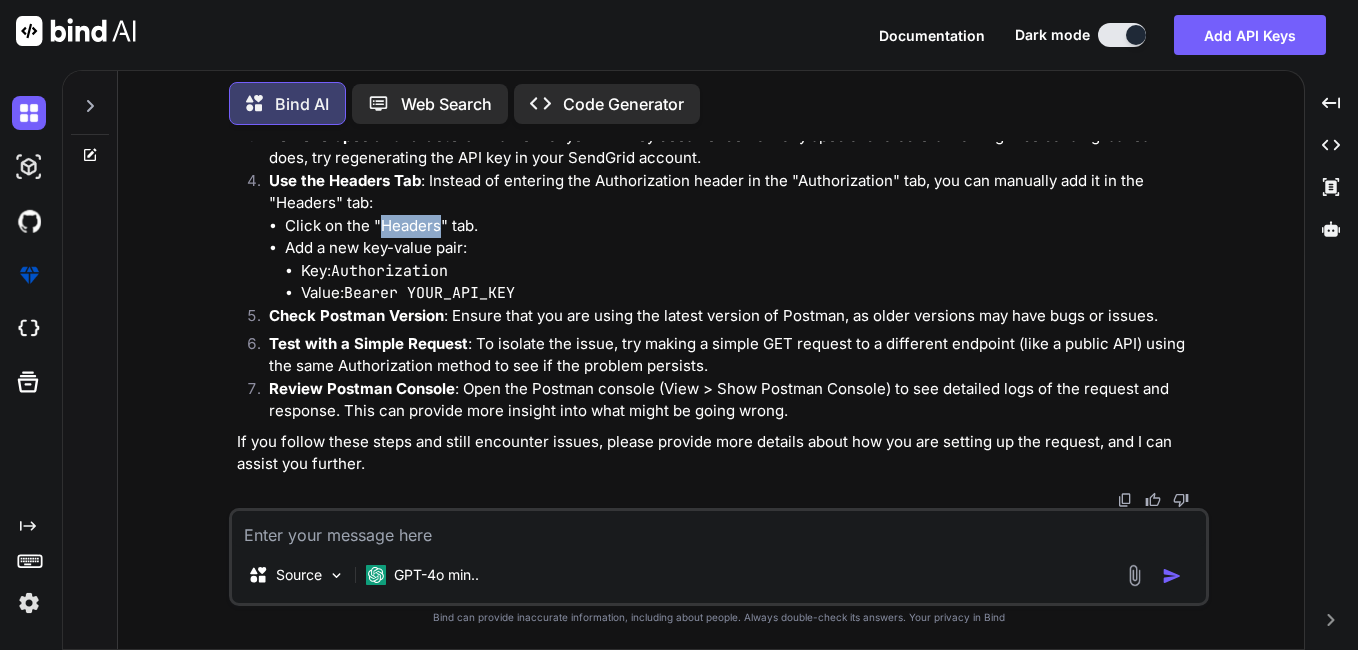 click on "Click on the "Headers" tab." at bounding box center (745, 226) 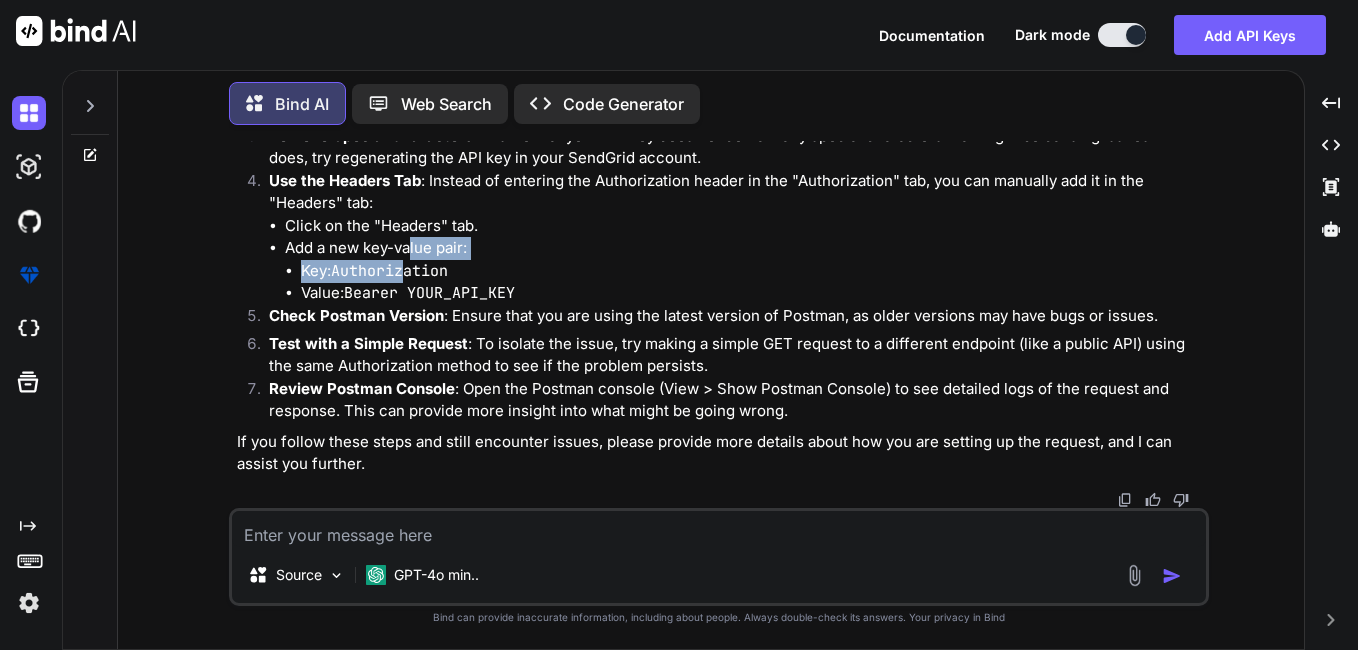 drag, startPoint x: 407, startPoint y: 339, endPoint x: 408, endPoint y: 380, distance: 41.01219 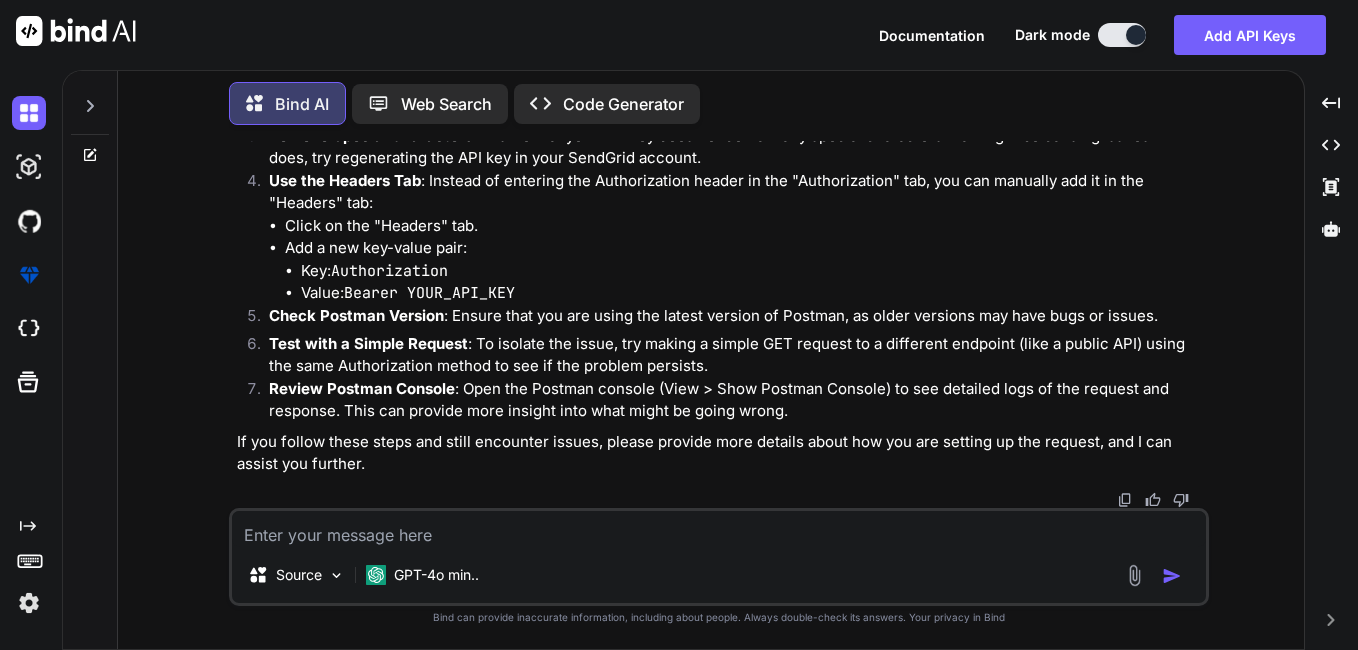 scroll, scrollTop: 8230, scrollLeft: 0, axis: vertical 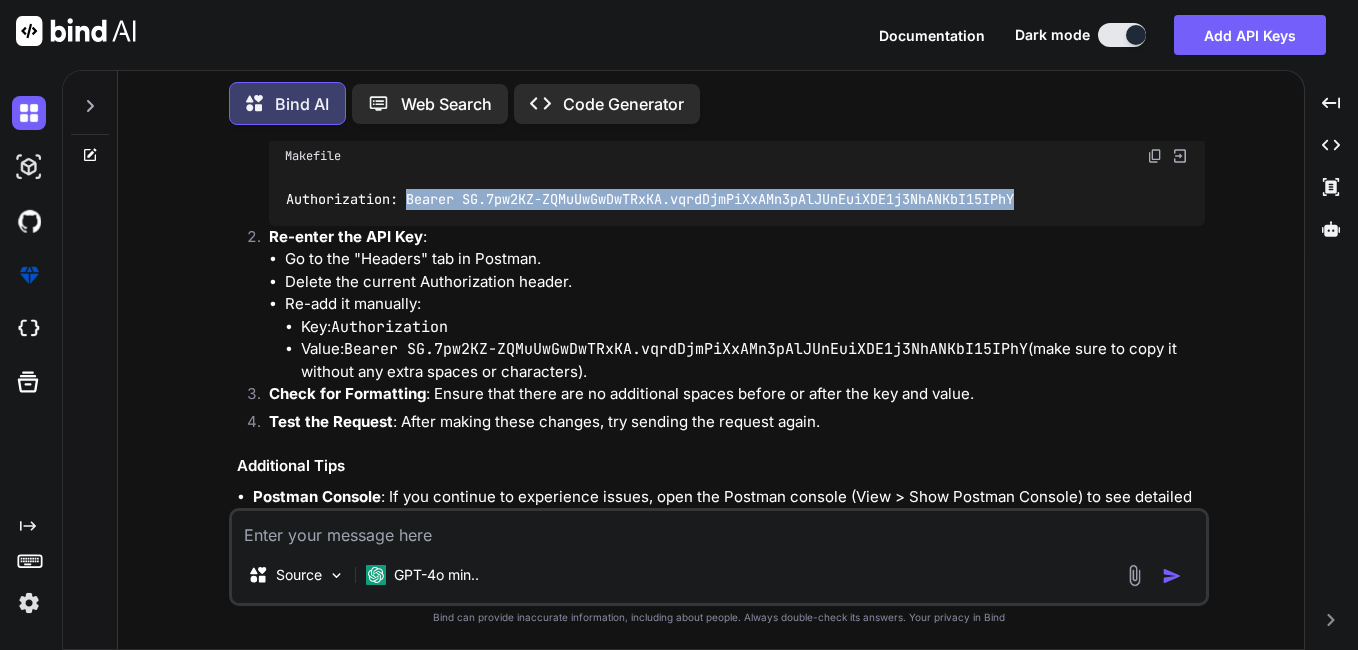 drag, startPoint x: 409, startPoint y: 364, endPoint x: 1115, endPoint y: 370, distance: 706.0255 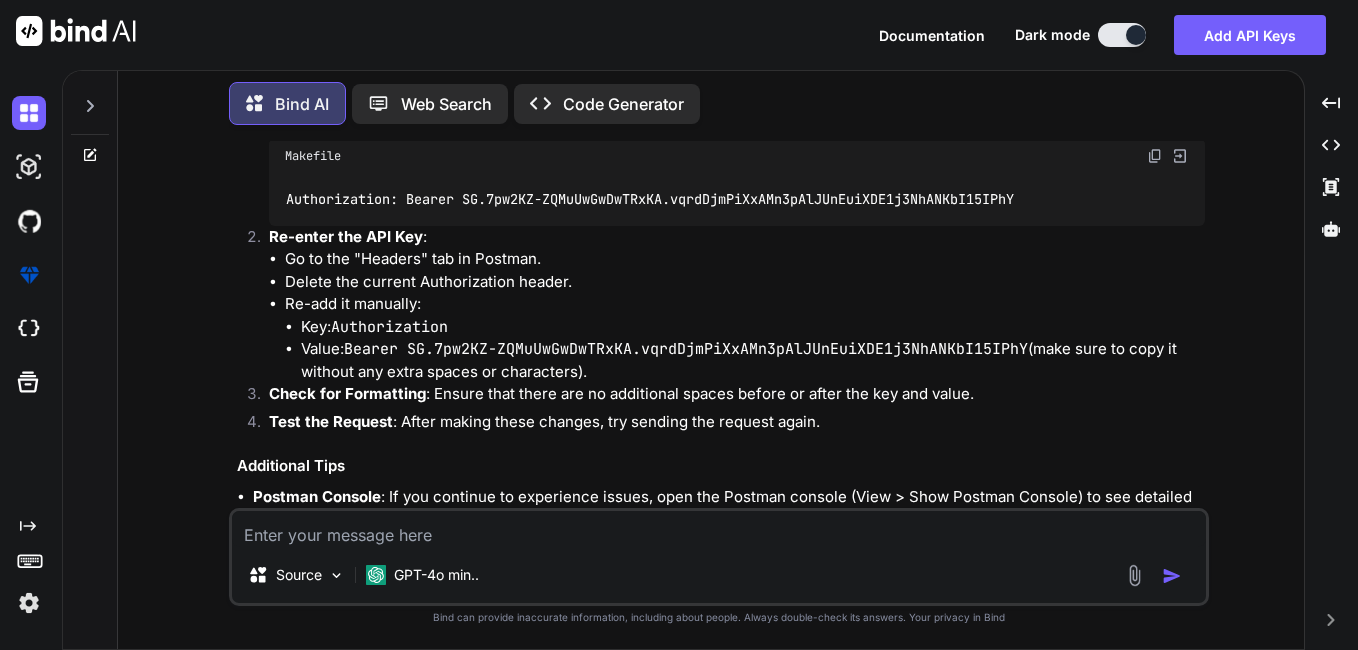 click at bounding box center [719, 529] 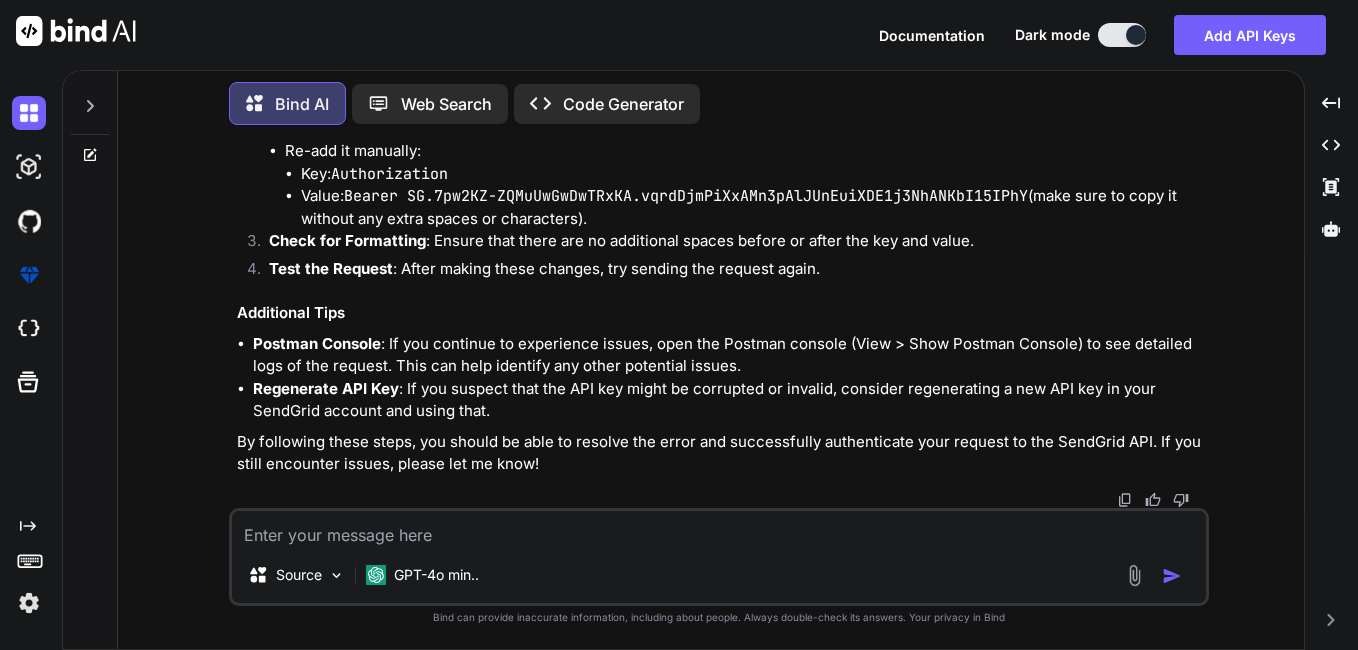 scroll, scrollTop: 9100, scrollLeft: 0, axis: vertical 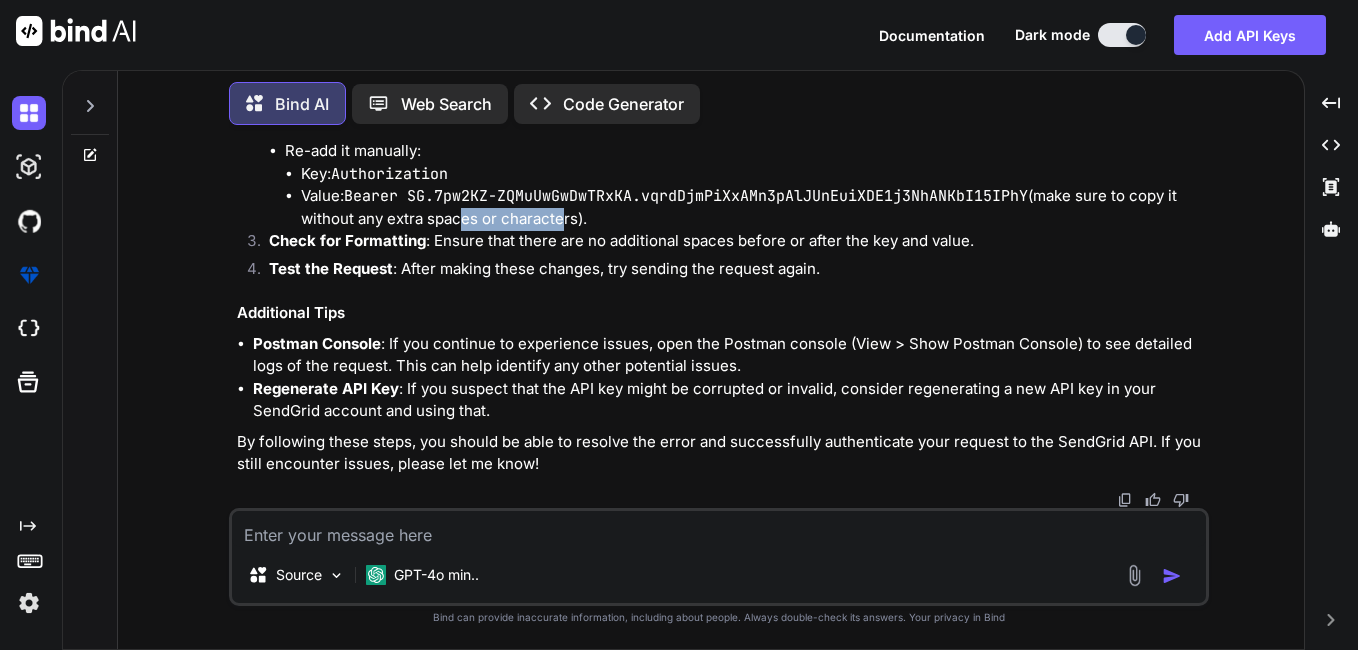 drag, startPoint x: 449, startPoint y: 224, endPoint x: 555, endPoint y: 224, distance: 106 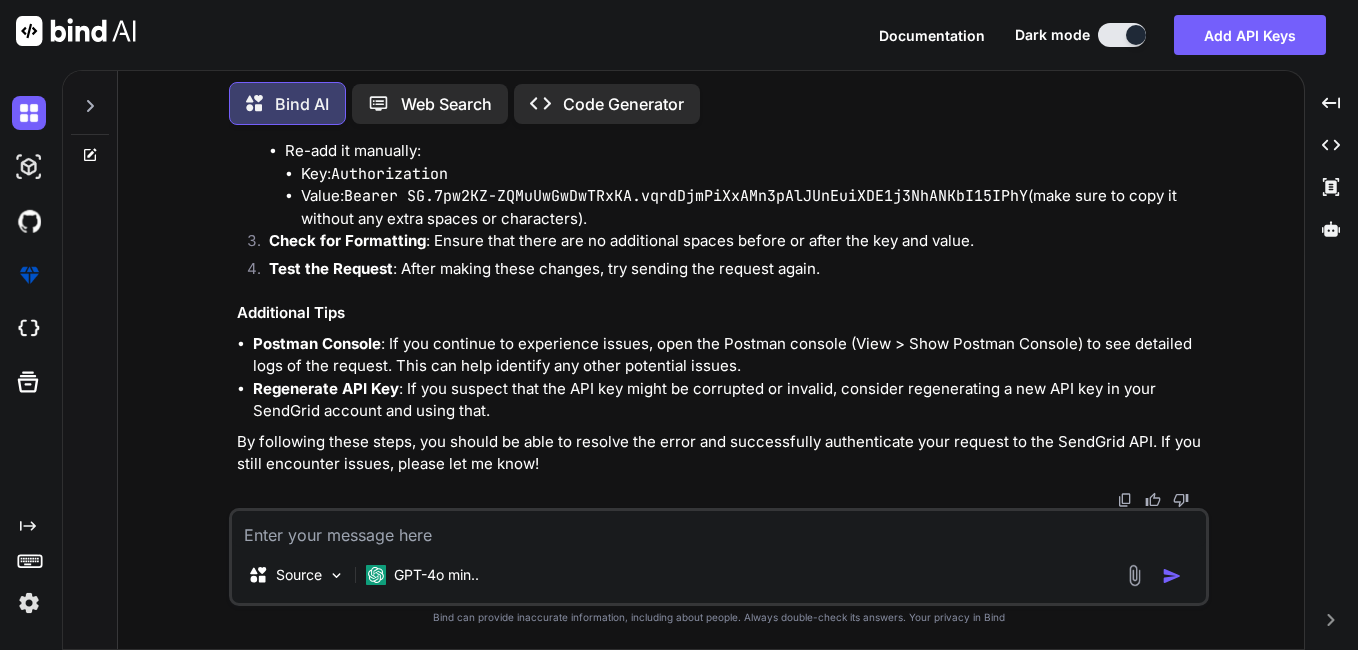 drag, startPoint x: 555, startPoint y: 224, endPoint x: 568, endPoint y: 275, distance: 52.63079 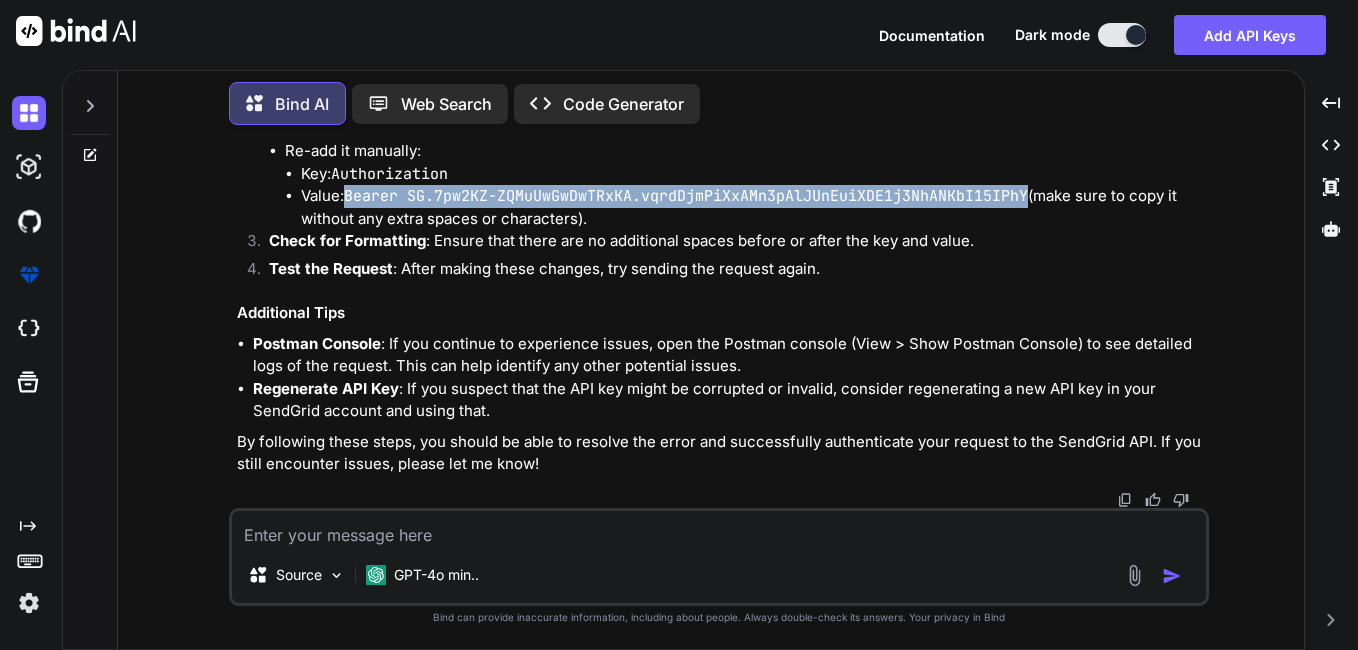 drag, startPoint x: 351, startPoint y: 193, endPoint x: 1031, endPoint y: 196, distance: 680.0066 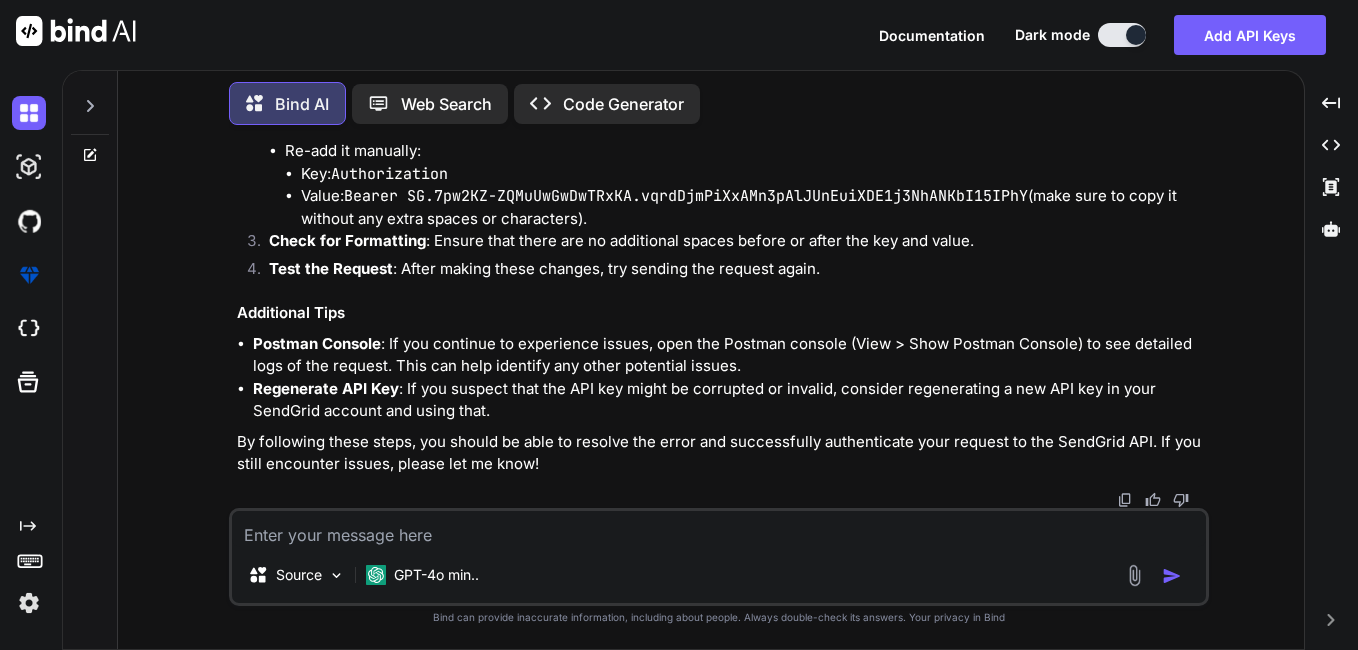 click at bounding box center (719, 529) 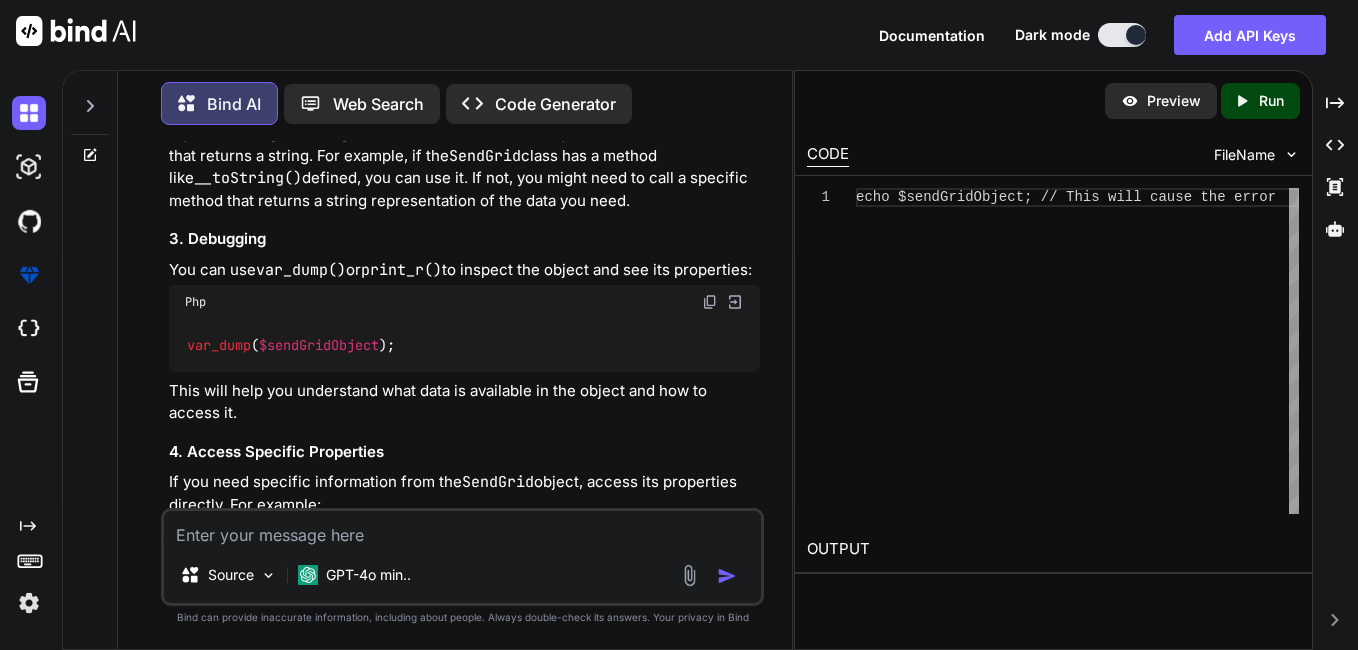 scroll, scrollTop: 13977, scrollLeft: 0, axis: vertical 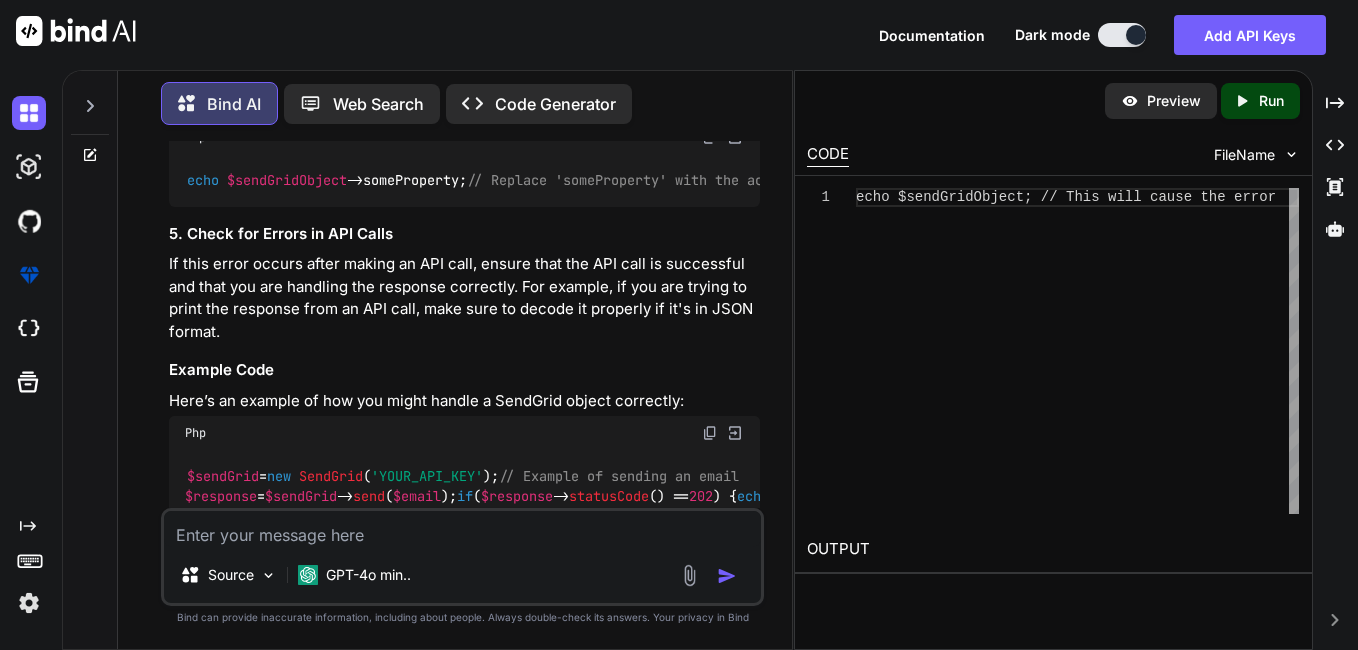 click on "$sendGridObject" at bounding box center [287, 180] 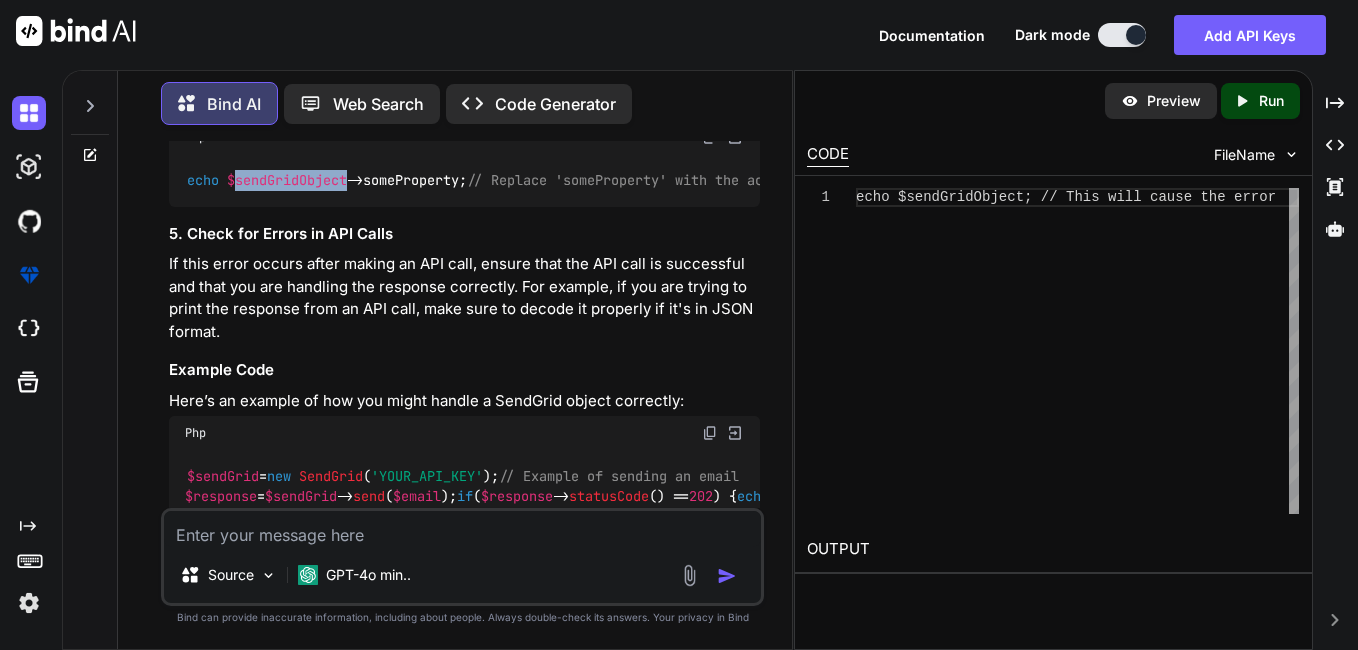 click on "$sendGridObject" at bounding box center (287, 180) 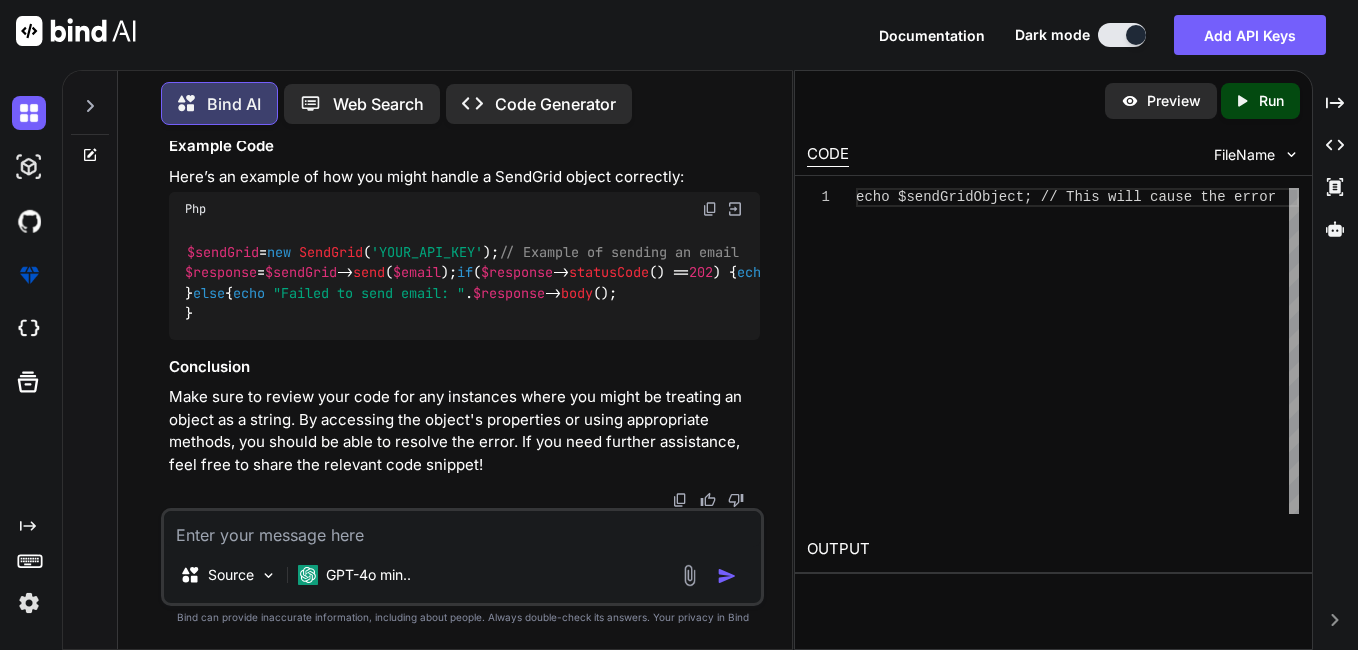 scroll, scrollTop: 14566, scrollLeft: 0, axis: vertical 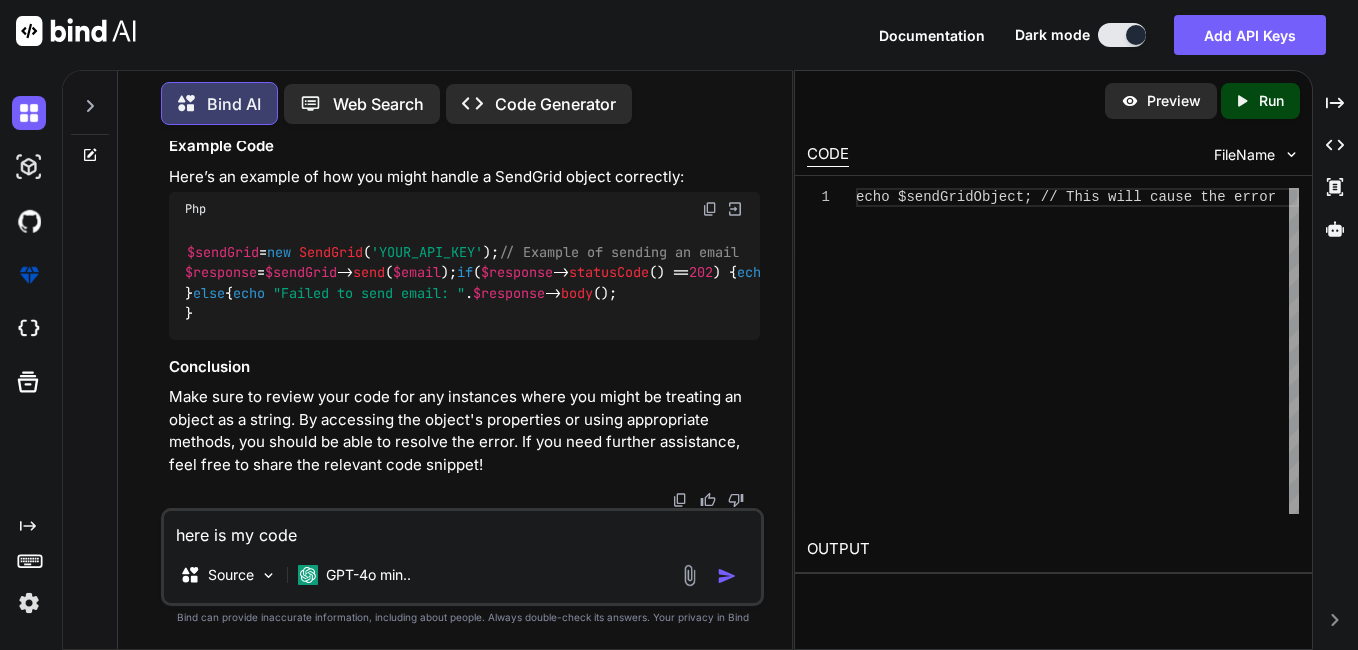 paste on "function createSendgridSubusers($user)
{
global $dbc, $database, $sendgridUsername, $sendgridAPIKey, $httpHost;
$sendgrid = new \SendGrid(decryptEnv($sendgridAPIKey));
$response = new \SendGrid($sendgrid);
while ($isRandom) {
// Check to see if username exists
$getSendgridUsername = $dbc->prepare("SELECT __kptID as teamID
FROM `" . $database . "`.`API_KEY`
WHERE `sendgridUsername` = '" . $sendgridSubuserUsername . "'");
$getSendgridUsername->execute();
$sendgridUsername = $getSendgridUsername->fetchAll(PDO::FETCH_ASSOC);
$count = !empty($sendgridUsername) ? count($sendgridUsername) : 0;
if (!empty($count)) {
$sendgridSubuserUsername = substr(md5(uniqid(mt_rand(), true)), 0, 6);
$isRandom = false;
} else {
$isRandom = true;
break;
}
}
$sendgridSubuserUsername = 'eyeinteams-subuser-' . $sendgridSubuserUsername;
// Build array
$sendGridParameter = array(
'api_user' => $sendgridUsername,
'api_key' => decryptEnv($sendgri..." 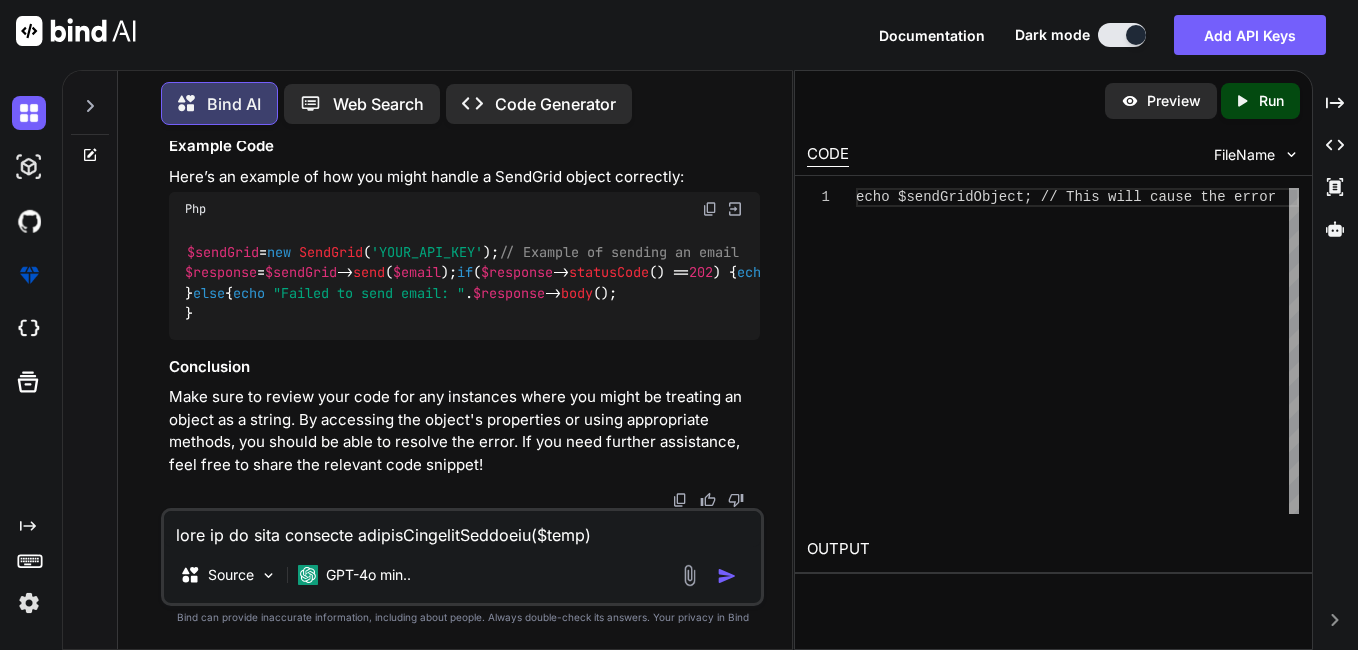 scroll, scrollTop: 1466, scrollLeft: 0, axis: vertical 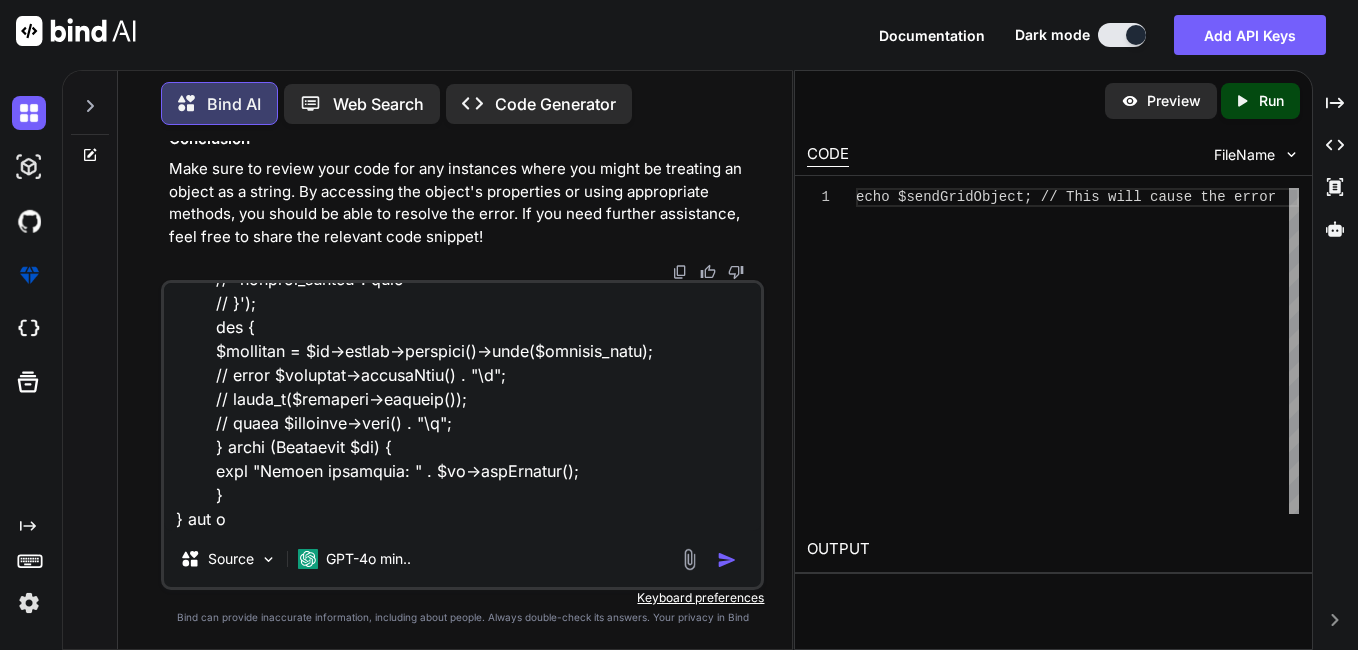 type on "here is my code function createSendgridSubusers($user)
{
global $dbc, $database, $sendgridUsername, $sendgridAPIKey, $httpHost;
$sendgrid = new \SendGrid(decryptEnv($sendgridAPIKey));
$response = new \SendGrid($sendgrid);
while ($isRandom) {
// Check to see if username exists
$getSendgridUsername = $dbc->prepare("SELECT __kptID as teamID
FROM `" . $database . "`.`API_KEY`
WHERE `sendgridUsername` = '" . $sendgridSubuserUsername . "'");
$getSendgridUsername->execute();
$sendgridUsername = $getSendgridUsername->fetchAll(PDO::FETCH_ASSOC);
$count = !empty($sendgridUsername) ? count($sendgridUsername) : 0;
if (!empty($count)) {
$sendgridSubuserUsername = substr(md5(uniqid(mt_rand(), true)), 0, 6);
$isRandom = false;
} else {
$isRandom = true;
break;
}
}
$sendgridSubuserUsername = 'eyeinteams-subuser-' . $sendgridSubuserUsername;
// Build array
$sendGridParameter = array(
'api_user' => $sendgridUsername,
'api_key' => dec..." 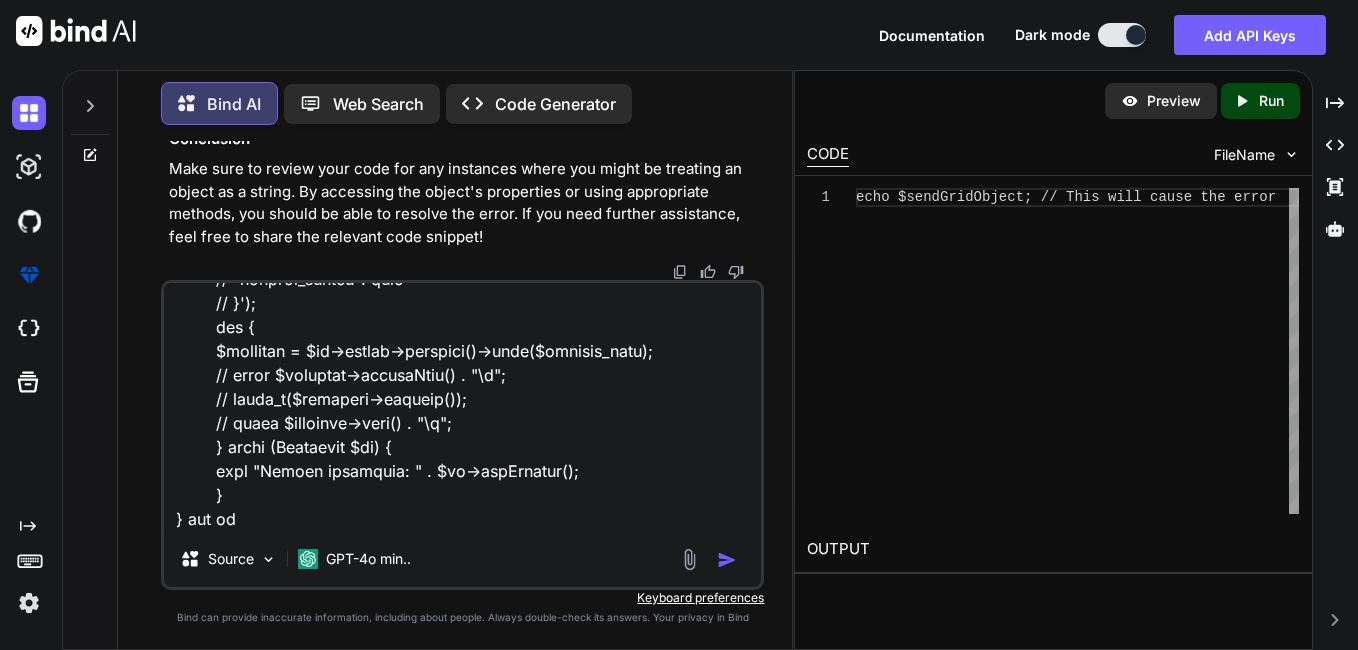 scroll, scrollTop: 0, scrollLeft: 0, axis: both 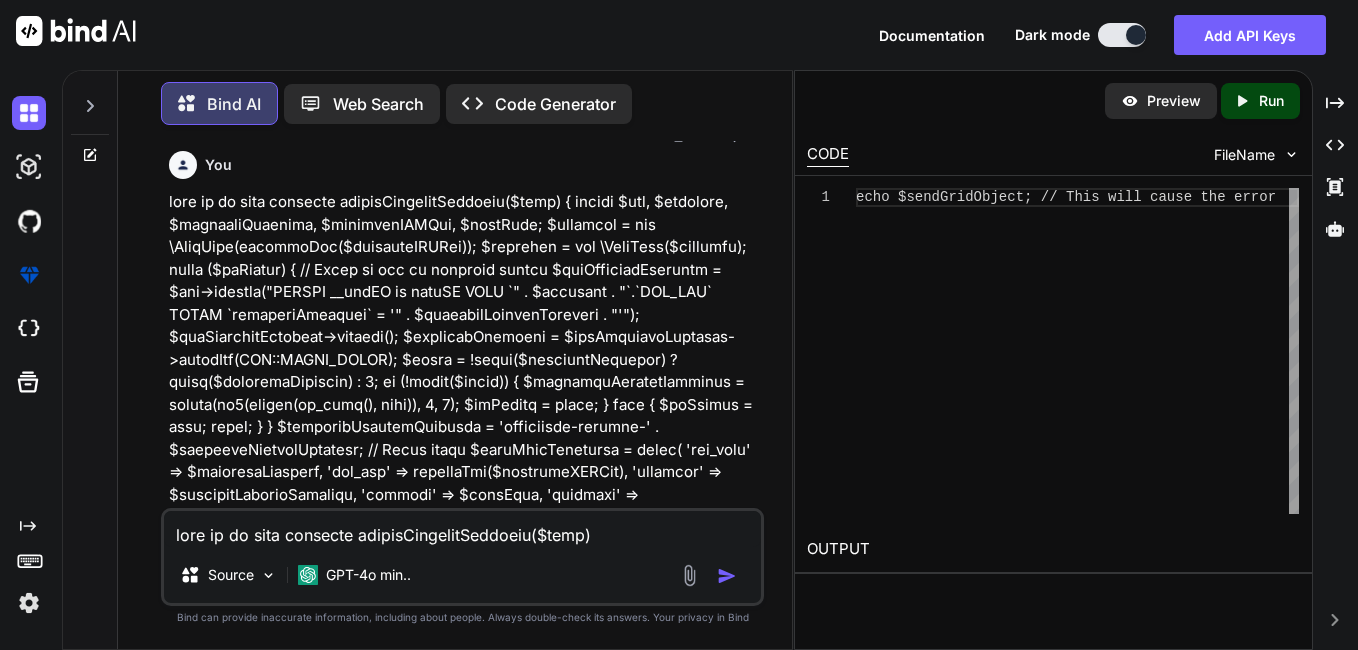 type 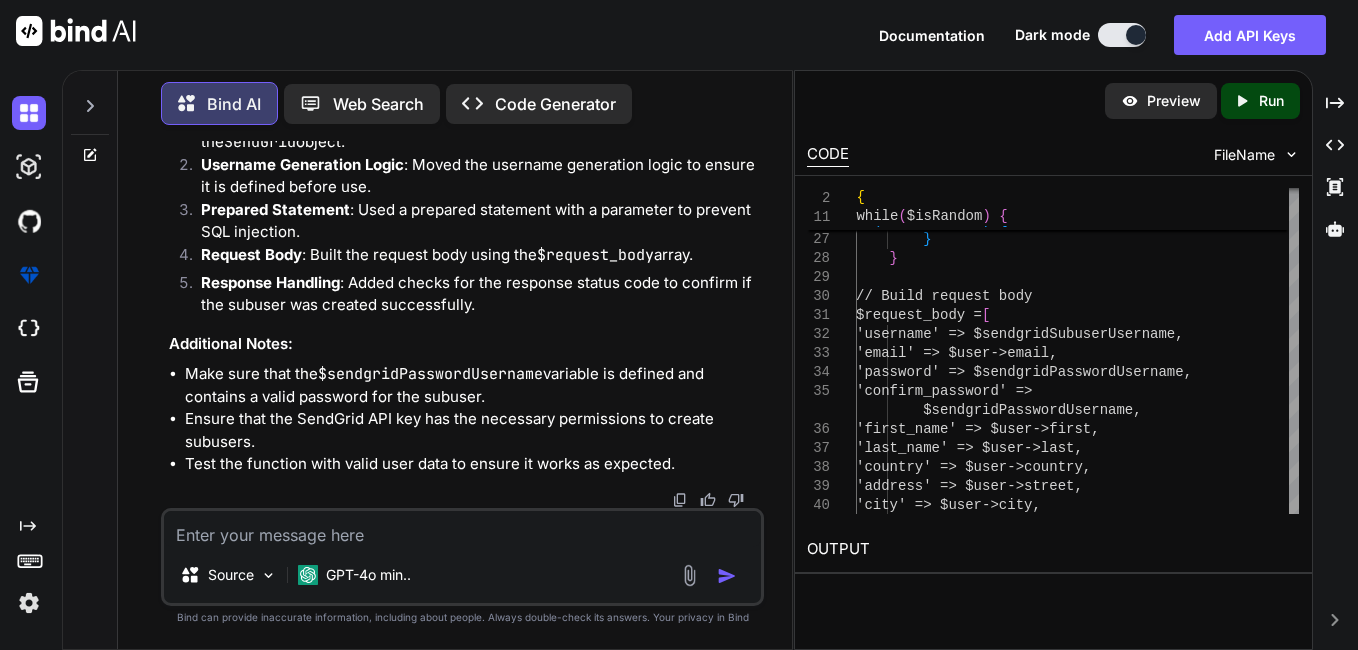 scroll, scrollTop: 17036, scrollLeft: 0, axis: vertical 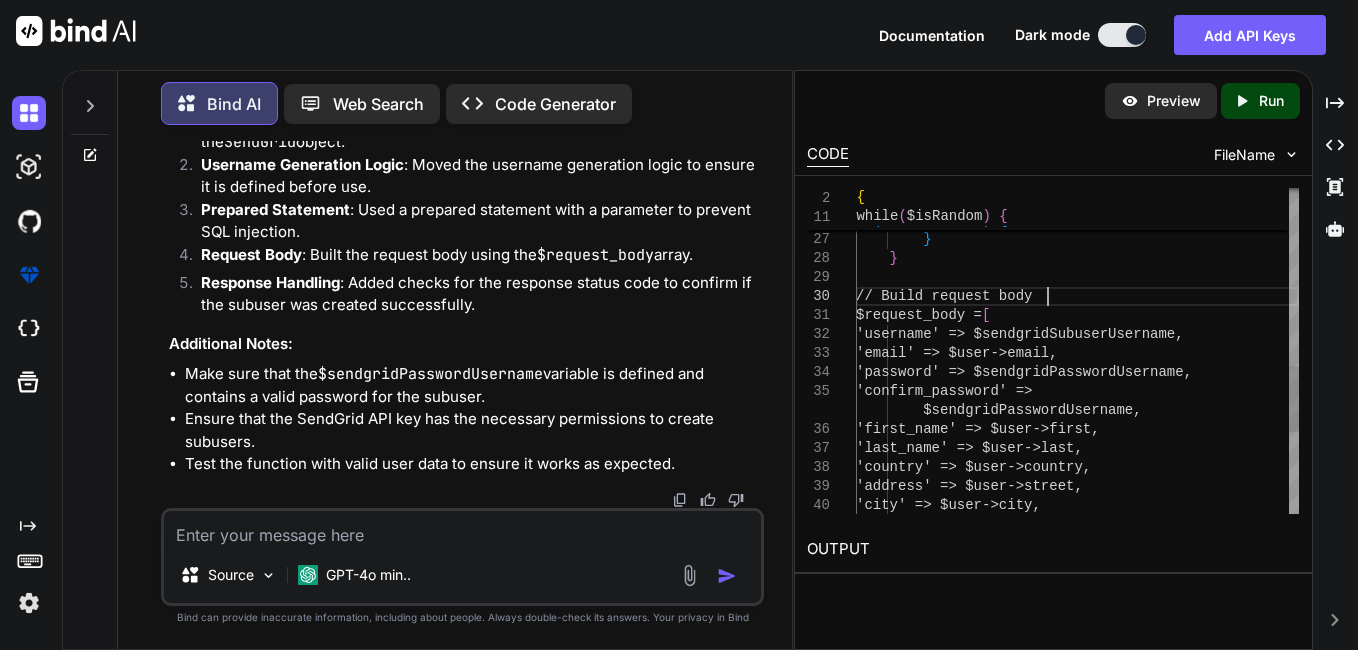 click on "'country' => $user->country, 'address' => $user->street, 'city' => $user->city, 'confirm_password' => $sendgridPasswordUsername, 'first_name' => $user->first, 'last_name' => $user->last, 'country' => $user->country, 'username' => $sendgridSubuserUsername, 'email' => $user->email, 'password' => $sendgridPasswordUsername, // Build request body $request_body = [ } } if ( $count === 0 ) { $isRandom = false; // Username is unique, exit loop" at bounding box center [1077, 116] 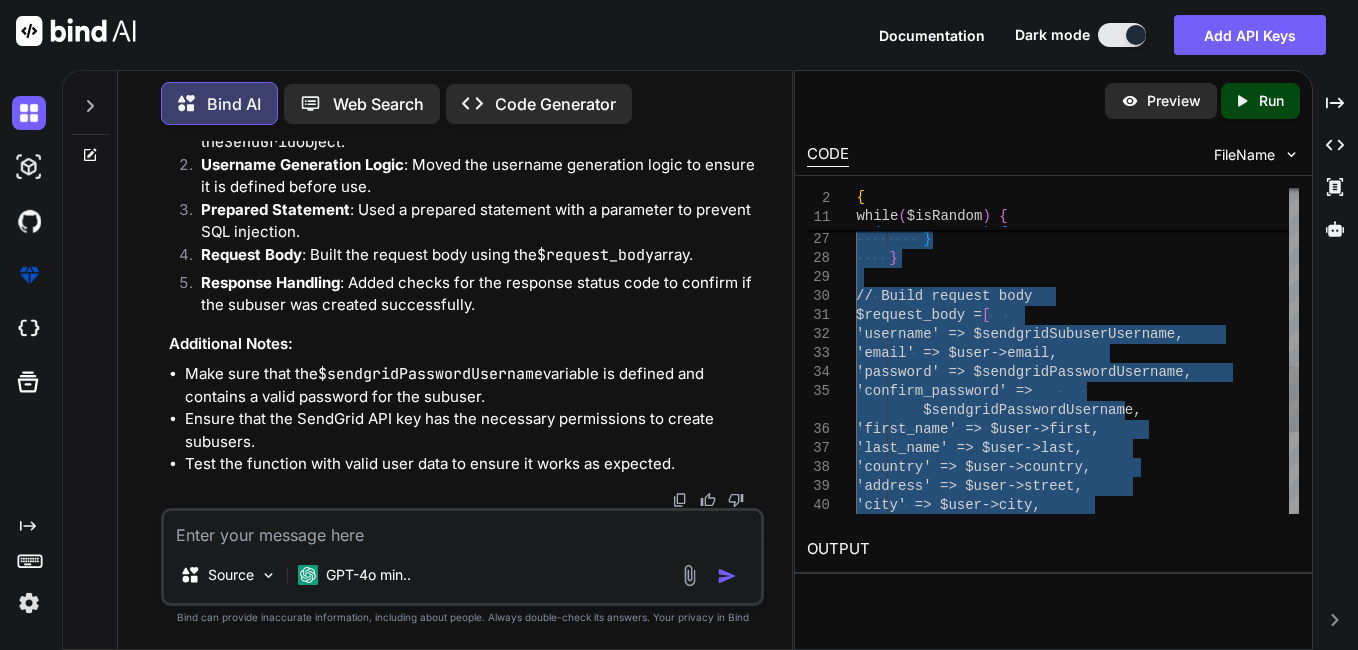 type on "function createSendgridSubusers($user)
{
global $dbc, $database, $sendgridUsername, $sendgridAPIKey, $httpHost;
// Create SendGrid instance
$sendgrid = new \SendGrid(decryptEnv($sendgridAPIKey));
$isRandom = true;
…    } catch (Exception $ex) {
echo "Caught exception: " . $ex->getMessage();
}
}" 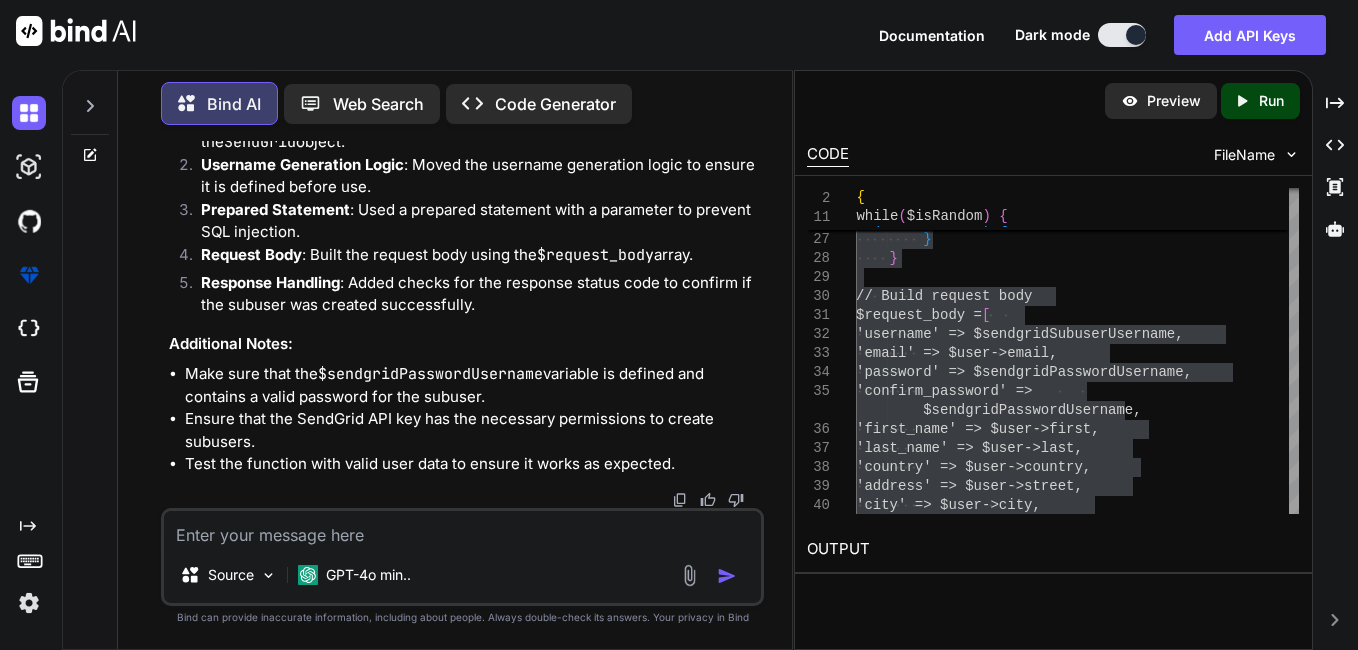click at bounding box center (462, 529) 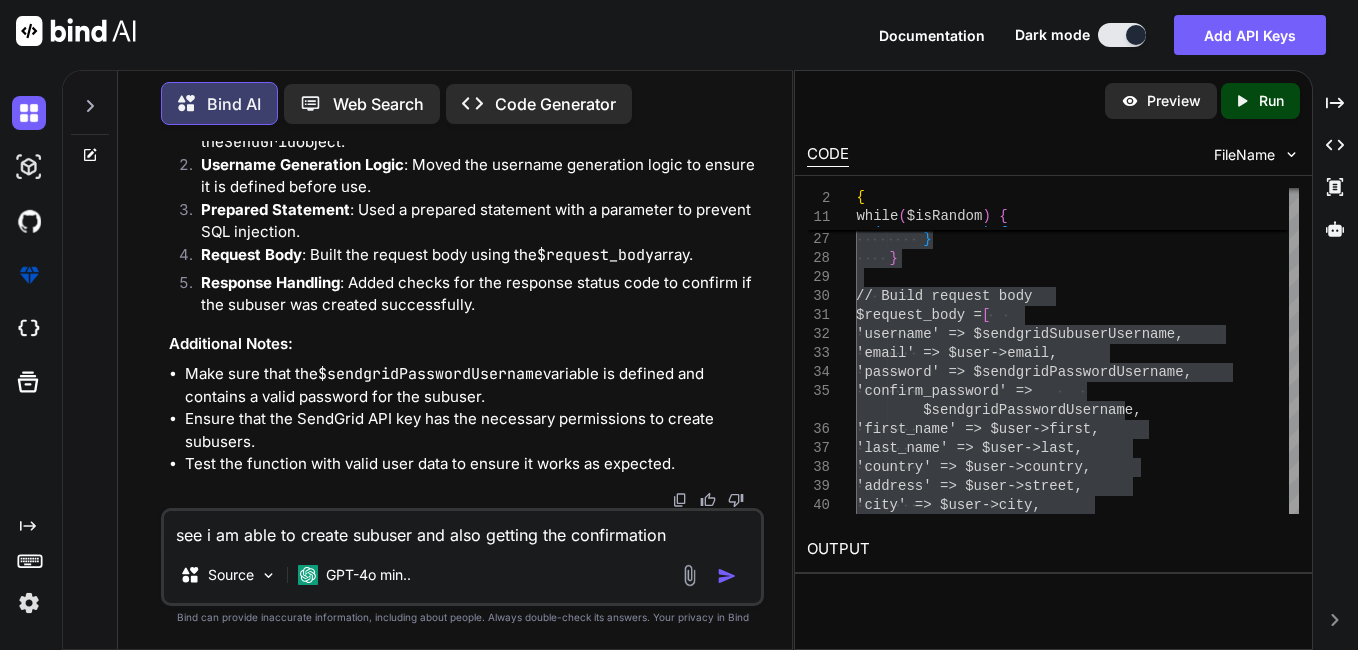 click on "see i am able to create subuser and also getting the confirmation" at bounding box center (462, 529) 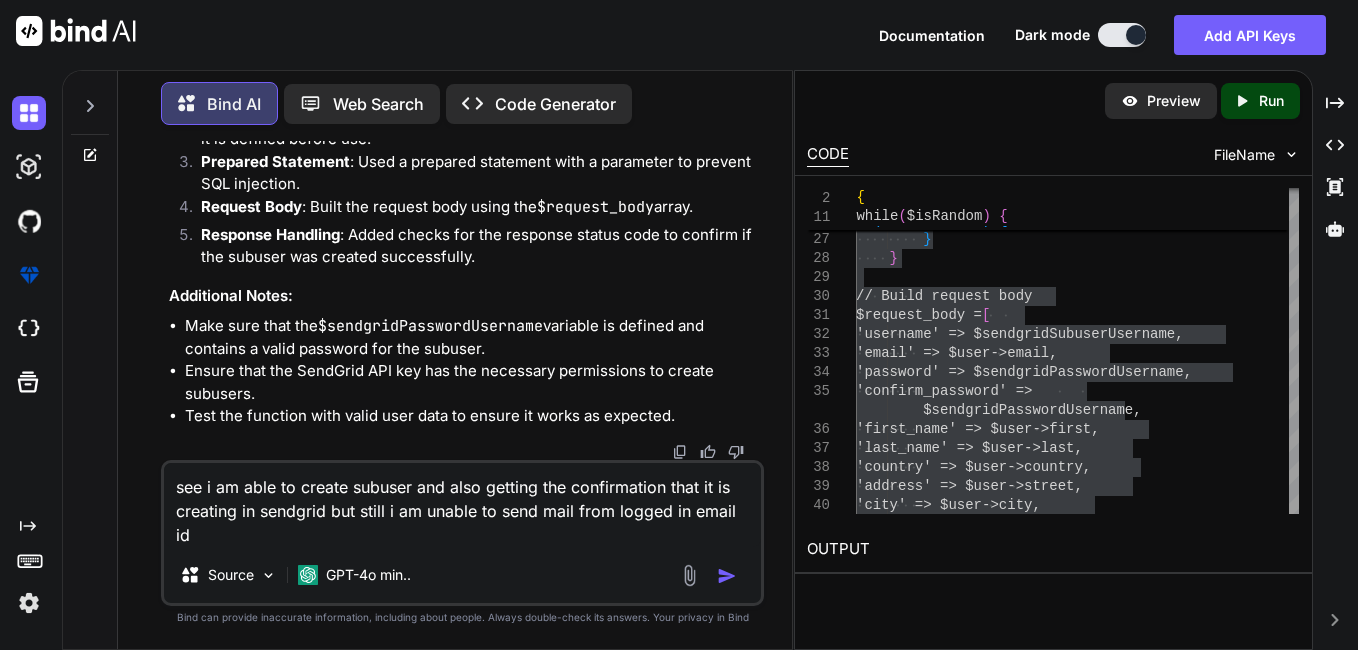 click on "see i am able to create subuser and also getting the confirmation that it is creating in sendgrid but still i am unable to send mail from logged in email id" at bounding box center [462, 505] 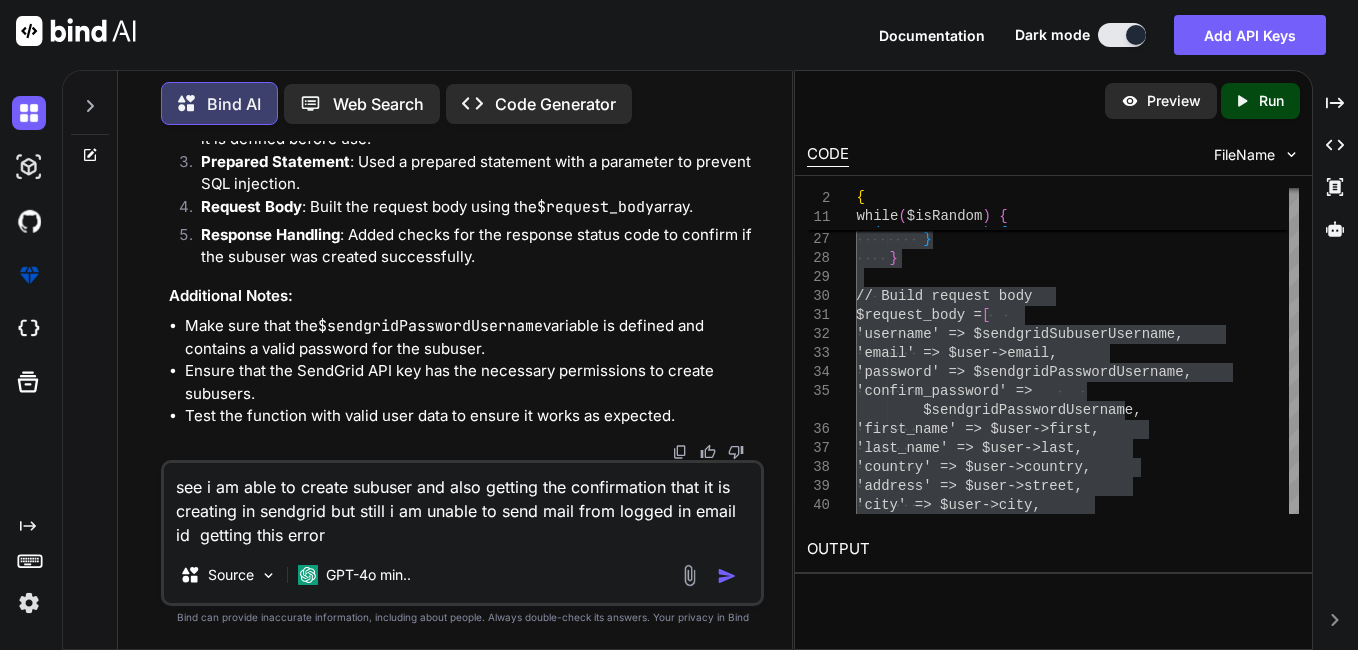 paste on ""$email" must be an instance of SendGrid\Mail\From or a valid email address" 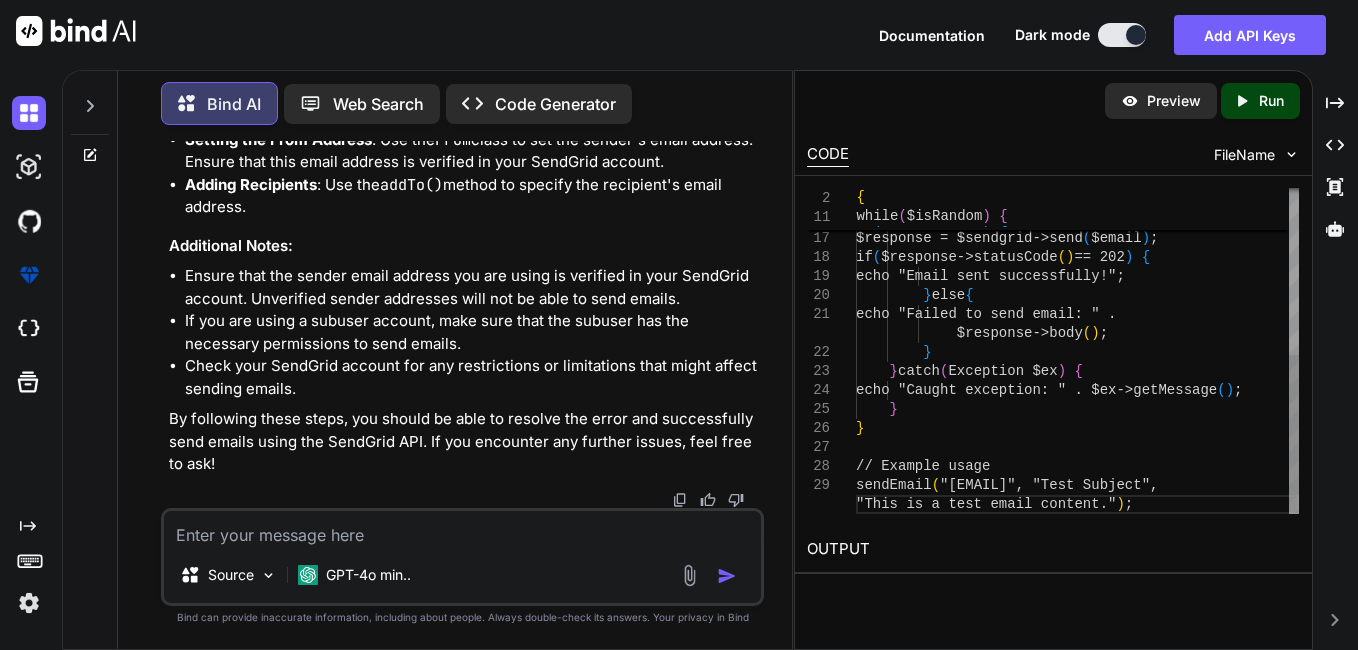 scroll, scrollTop: 18592, scrollLeft: 0, axis: vertical 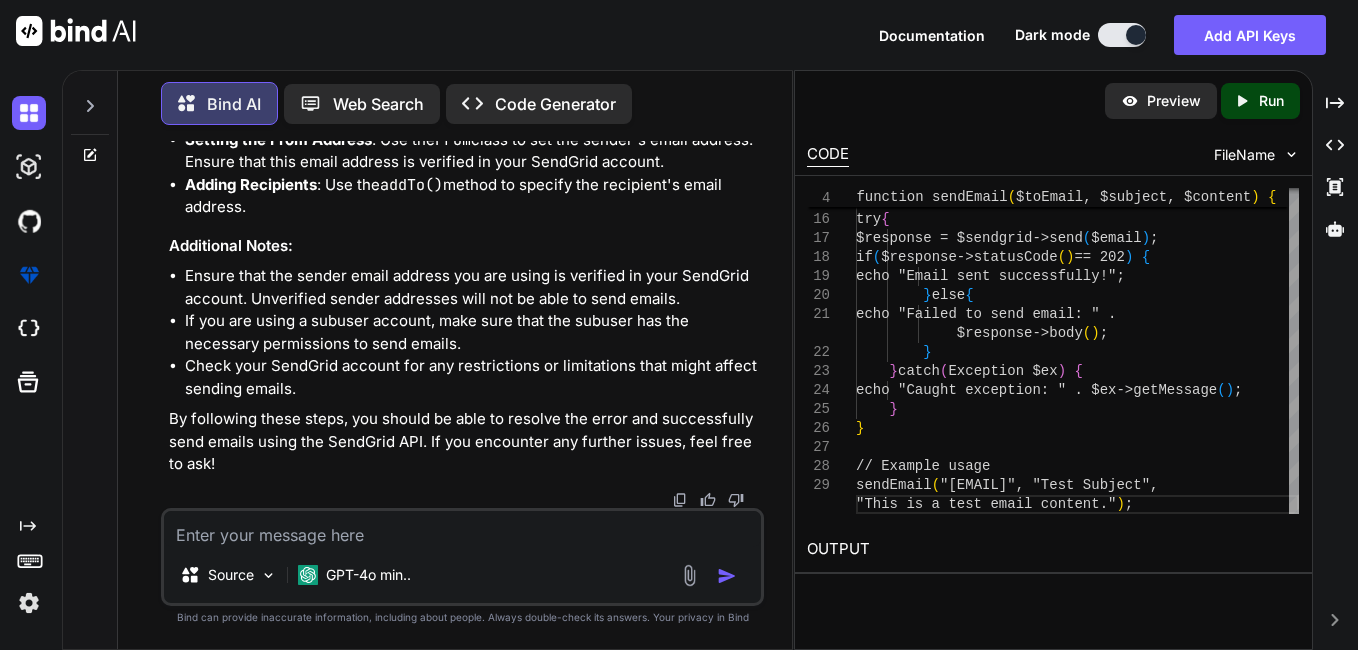 drag, startPoint x: 303, startPoint y: 426, endPoint x: 447, endPoint y: 428, distance: 144.01389 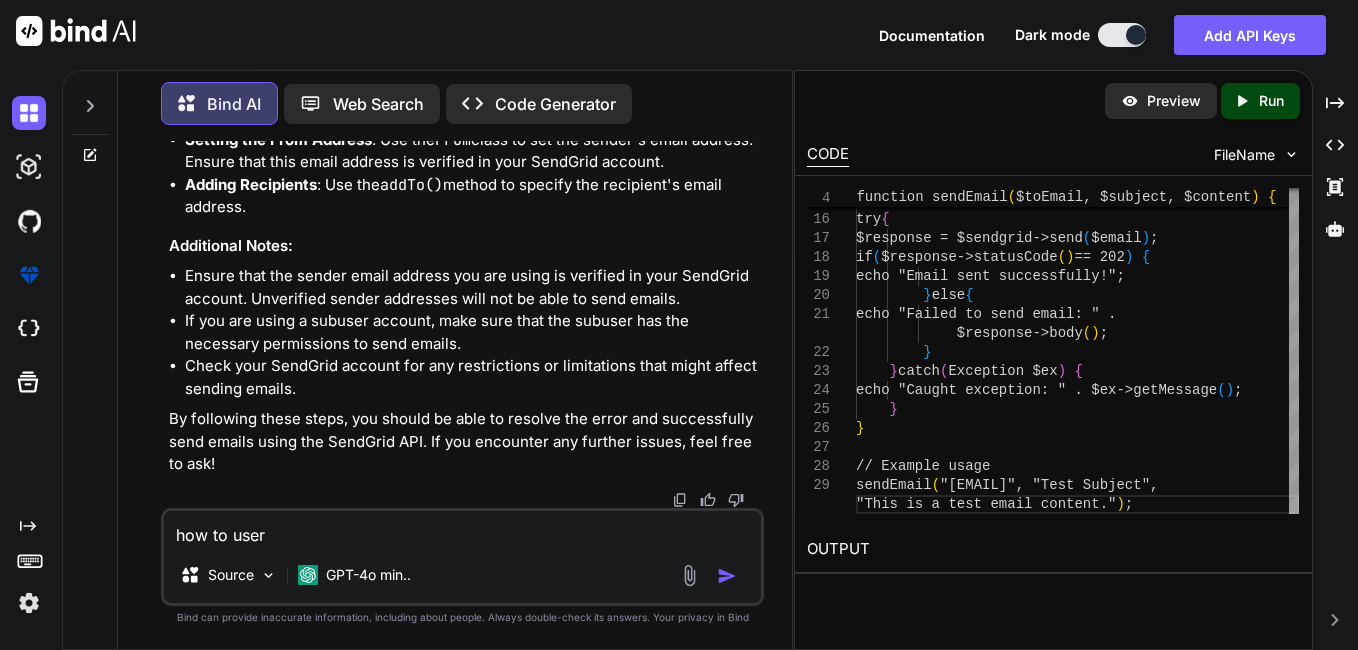 paste on "use SendGrid\Mail\From;" 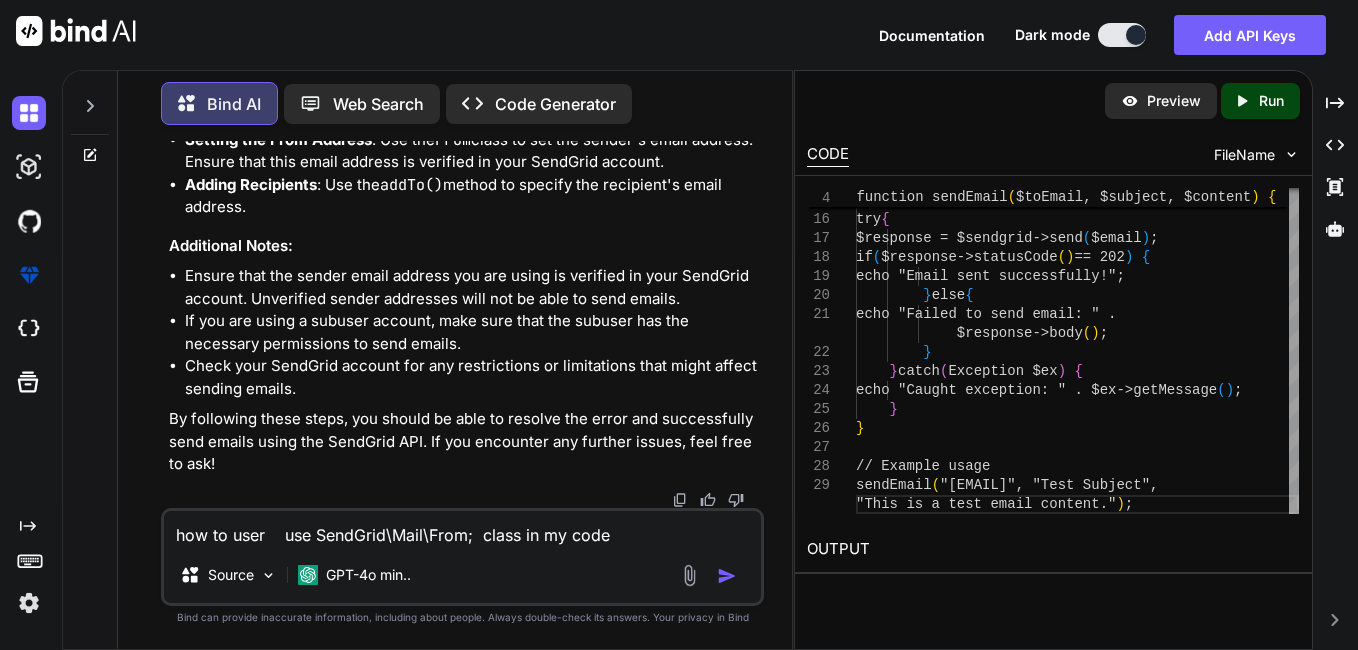 type on "how to user    use SendGrid\Mail\From;  class in my code" 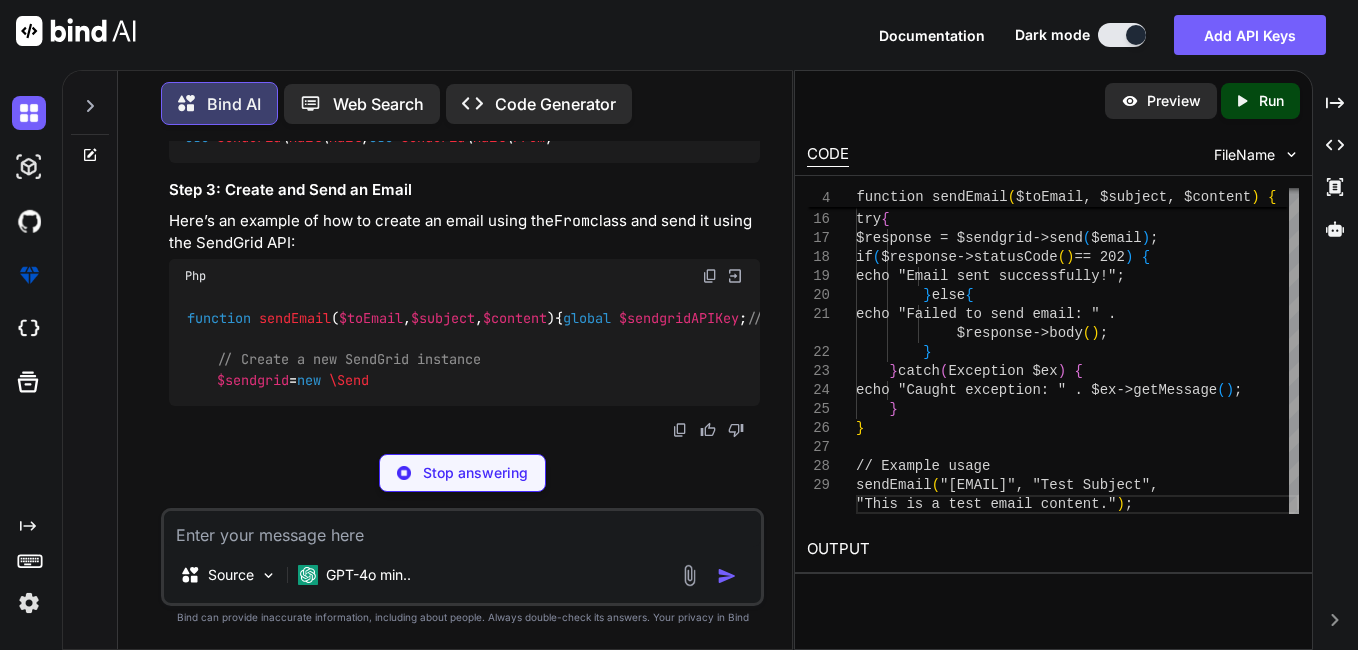scroll, scrollTop: 19790, scrollLeft: 0, axis: vertical 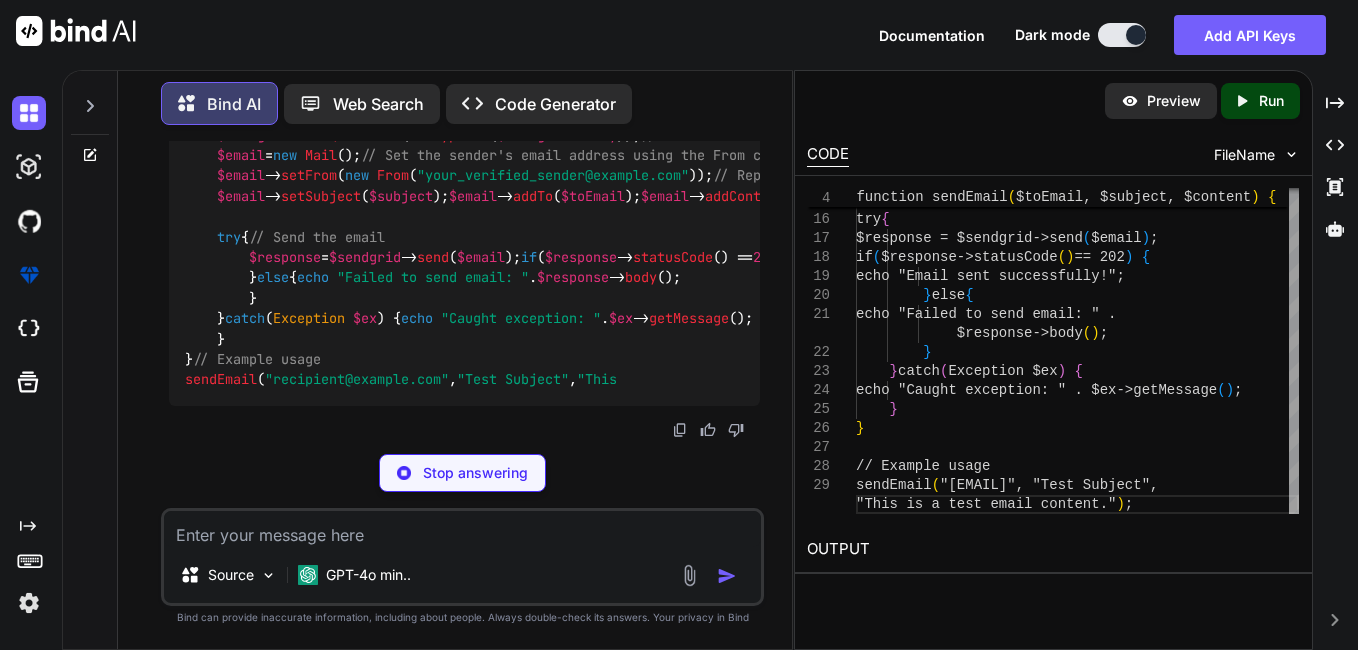 drag, startPoint x: 388, startPoint y: 340, endPoint x: 142, endPoint y: 339, distance: 246.00203 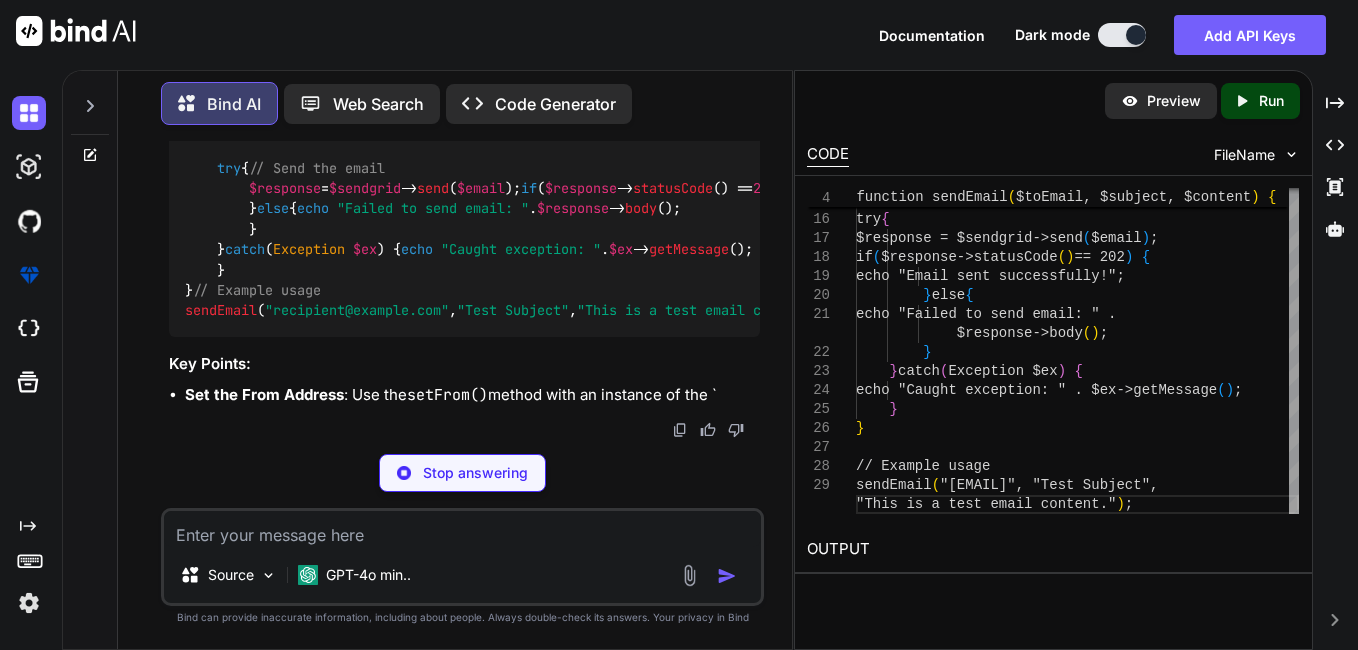 copy on "use   SendGrid \ Mail \ From ;" 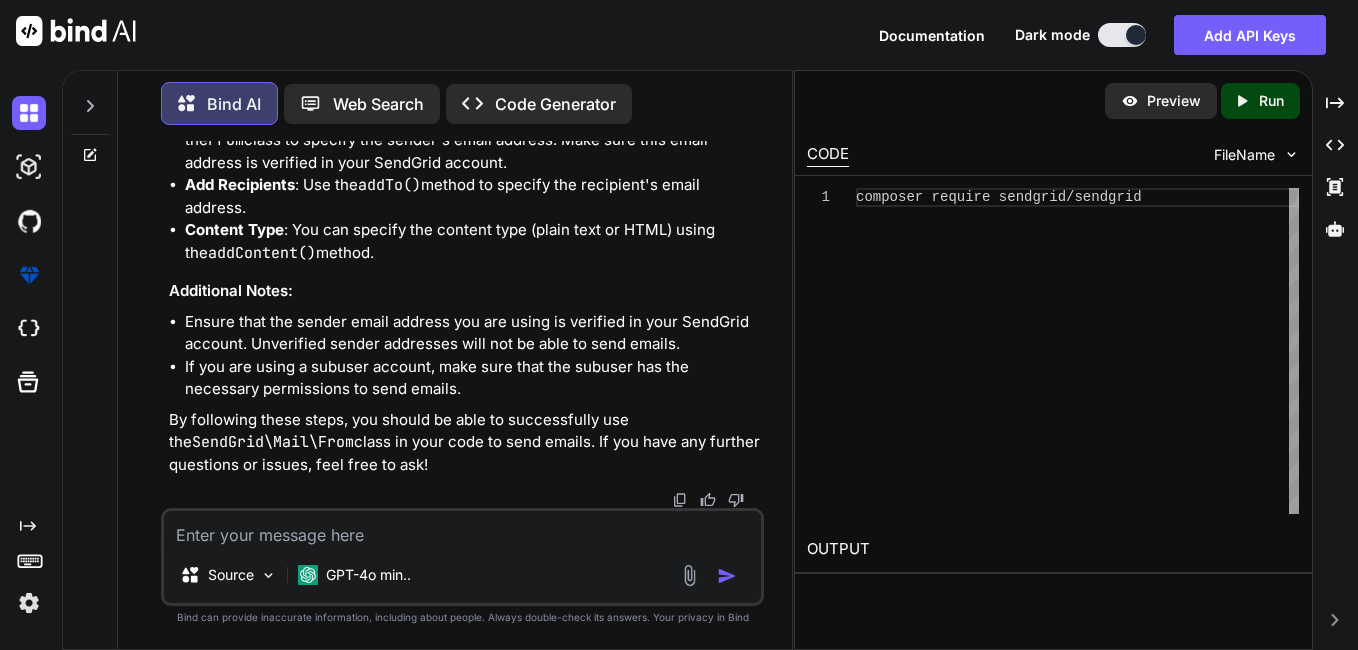 click at bounding box center [462, 529] 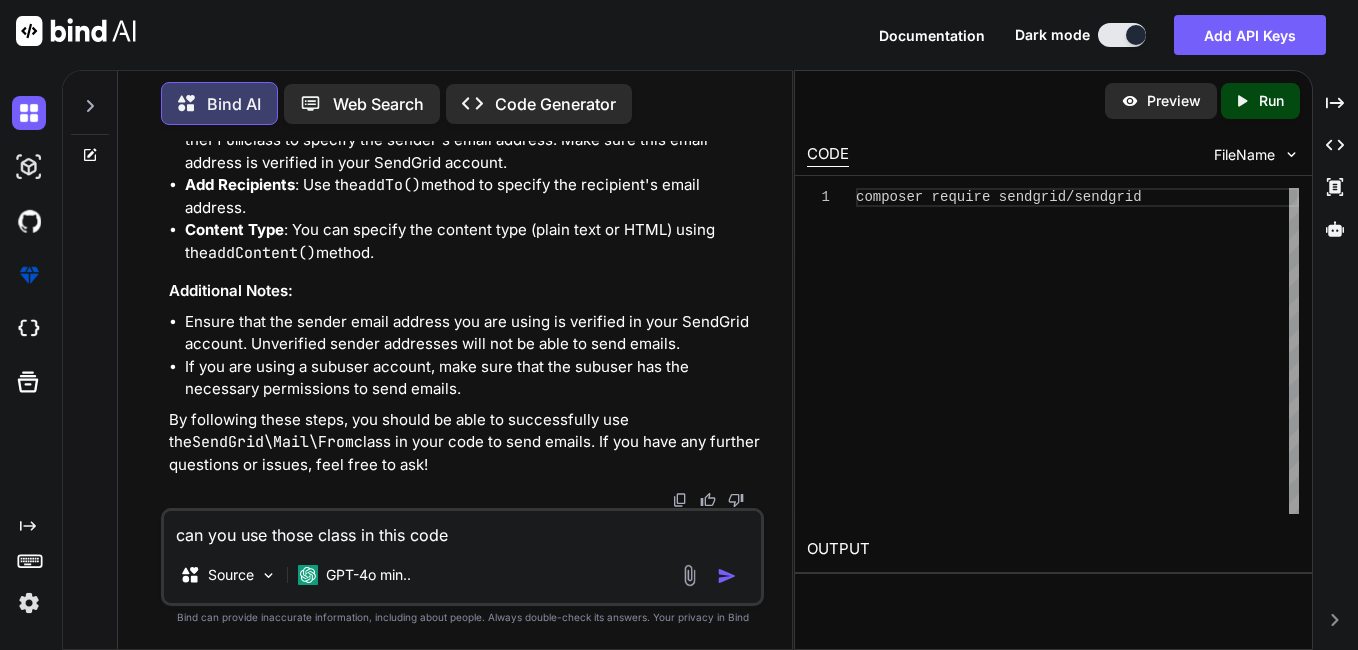 paste on "function createSendgridSubusers($user)
{
global $dbc, $database, $sendgridUsername, $sendgridAPIKey, $httpHost;
// Create SendGrid instance
$sendgrid = new \SendGrid(decryptEnv($sendgridAPIKey));
$sendgridSubusersUsername = substr(md5(uniqid(mt_rand(), true)), 0, 6);
$sendgridPasswordUsername = md5(uniqid(mt_rand(), true));
$isRandom = true;
while ($isRandom) {
// Generate a random username
$sendgridSubusersUsername = substr(md5(uniqid(mt_rand(), true)), 0, 6);
$sendgridSubusersUsername = 'eyeinteams-subuser-' . $sendgridSubusersUsername;
// Check to see if username exists
$getSendgridUsername = $dbc->prepare("SELECT __kptID as teamID
FROM `" . $database . "`.`API_KEY`
WHERE `sendgridUsername` = :username");
$getSendgridUsername->bindParam(':username', $sendgridSubusersUsername);
$getSendgridUsername->execute();
$sendgr..." 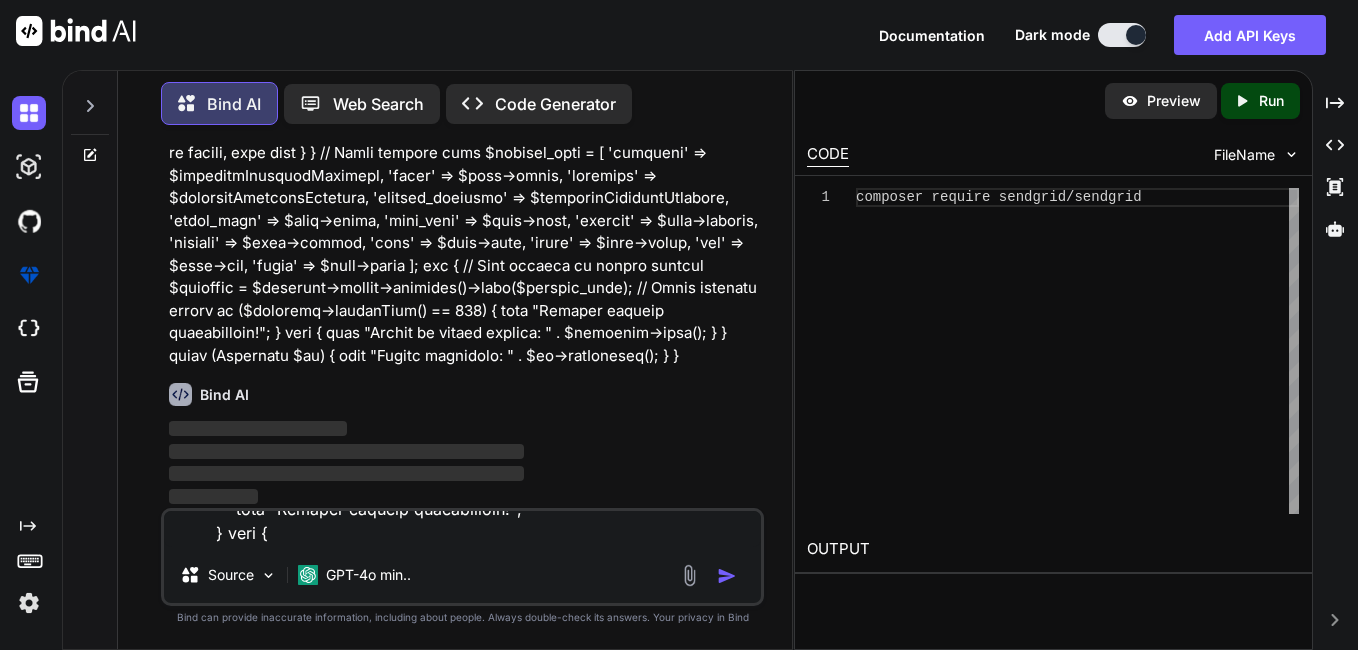 scroll, scrollTop: 0, scrollLeft: 0, axis: both 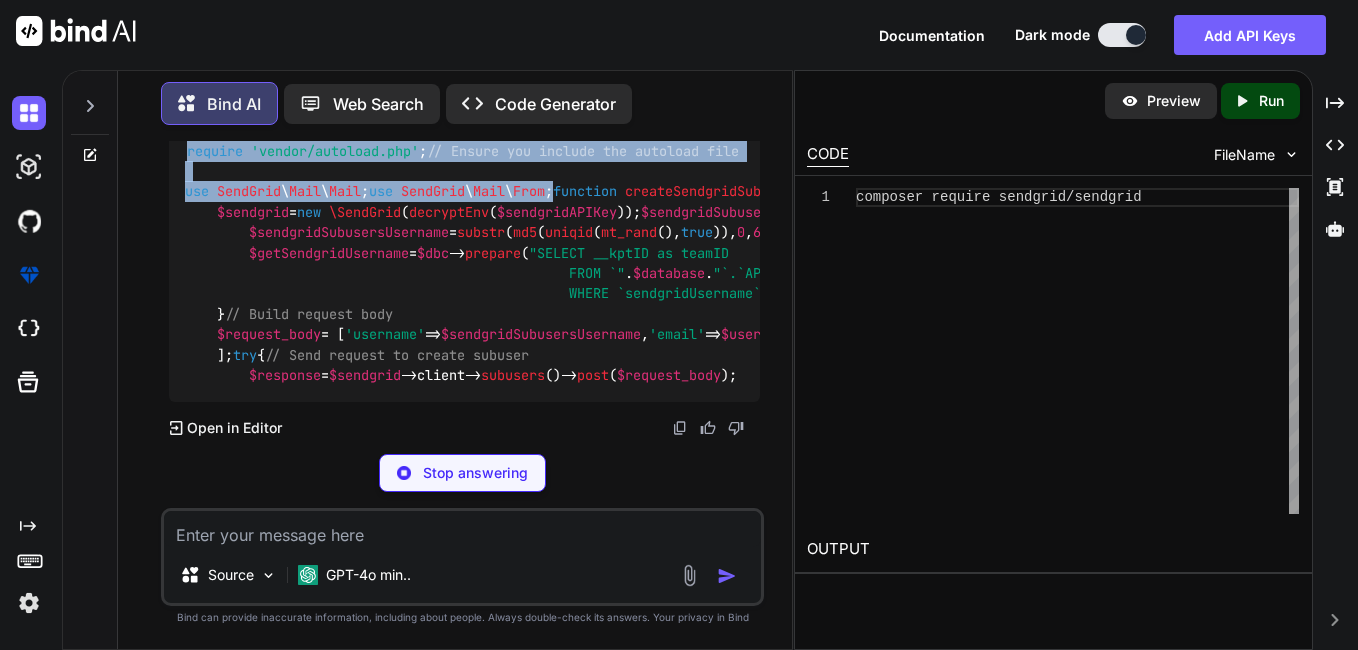 drag, startPoint x: 400, startPoint y: 294, endPoint x: 177, endPoint y: 232, distance: 231.45842 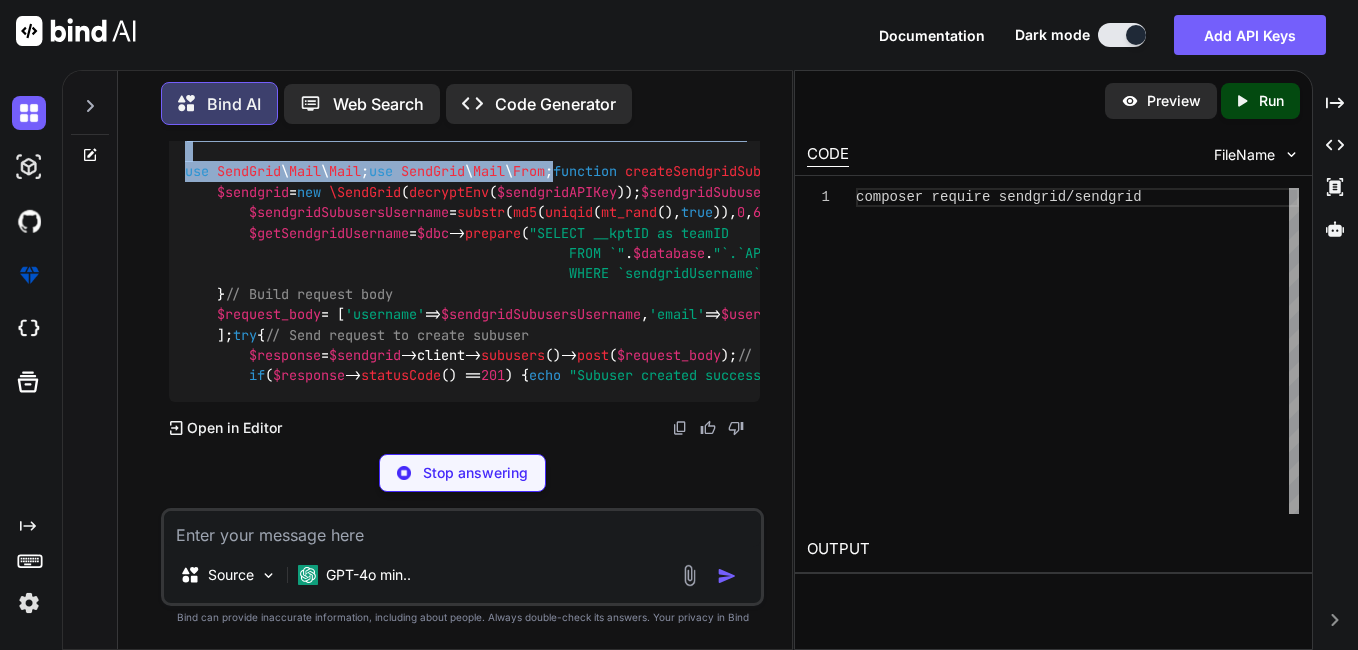 click on "require   'vendor/autoload.php' ;  // Ensure you include the autoload file
use   SendGrid \ Mail \ Mail ;
use   SendGrid \ Mail \ From ;
function   createSendgridSubusers ( $user )
{
global   $dbc ,  $database ,  $sendgridUsername ,  $sendgridAPIKey ,  $httpHost ;
// Create SendGrid instance
$sendgrid  =  new   \SendGrid ( decryptEnv ( $sendgridAPIKey ));
$sendgridSubusersUsername  =  substr ( md5 ( uniqid ( mt_rand (),  true )),  0 ,  6 );
$sendgridPasswordUsername  =  md5 ( uniqid ( mt_rand (),  true ));
$isRandom  =  true ;
while  ( $isRandom ) {
// Generate a random username
$sendgridSubusersUsername  =  substr ( md5 ( uniqid ( mt_rand (),  true )),  0 ,  6 );
$sendgridSubusersUsername  =  'eyeinteams-subuser-'  .  $sendgridSubusersUsername ;
// Check to see if username exists
$getSendgridUsername  =  $dbc -> prepare ( "SELECT __kptID as teamID
FROM `"  .  $database" at bounding box center (464, 253) 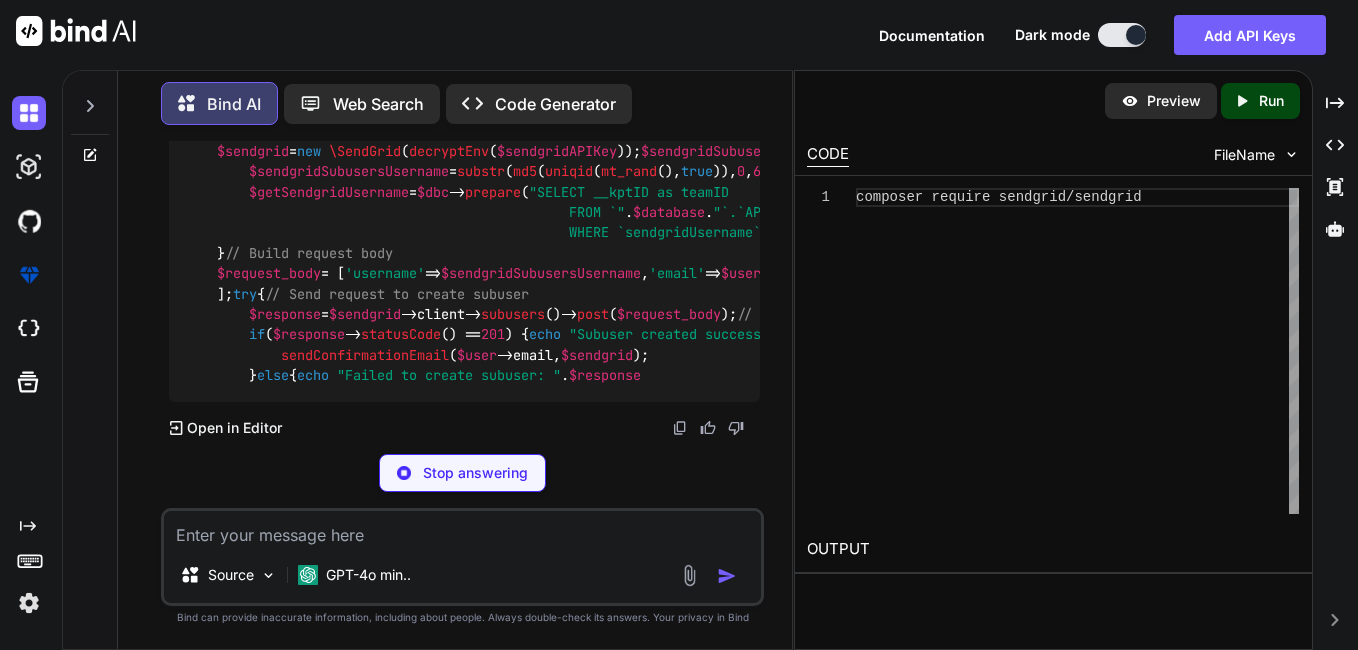 drag, startPoint x: 379, startPoint y: 293, endPoint x: 150, endPoint y: 259, distance: 231.51025 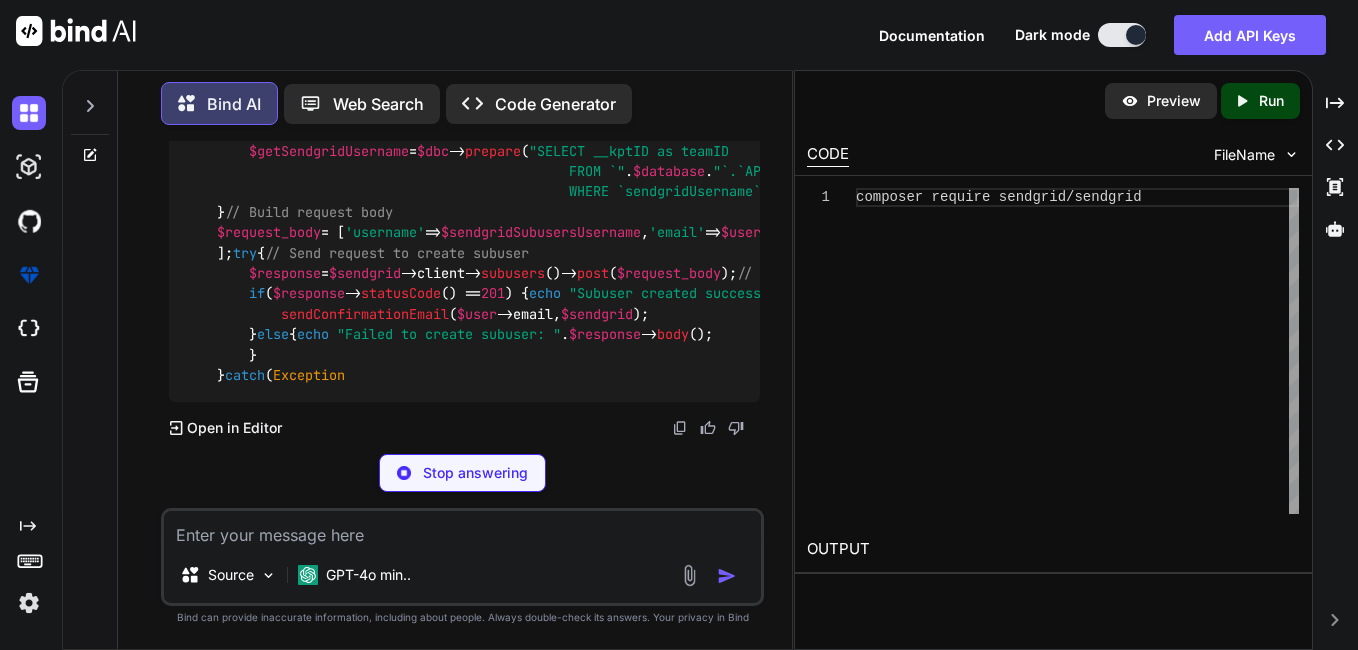 copy on "use SendGrid \ Mail \ Mail ;
use SendGrid \ Mail \ From ;" 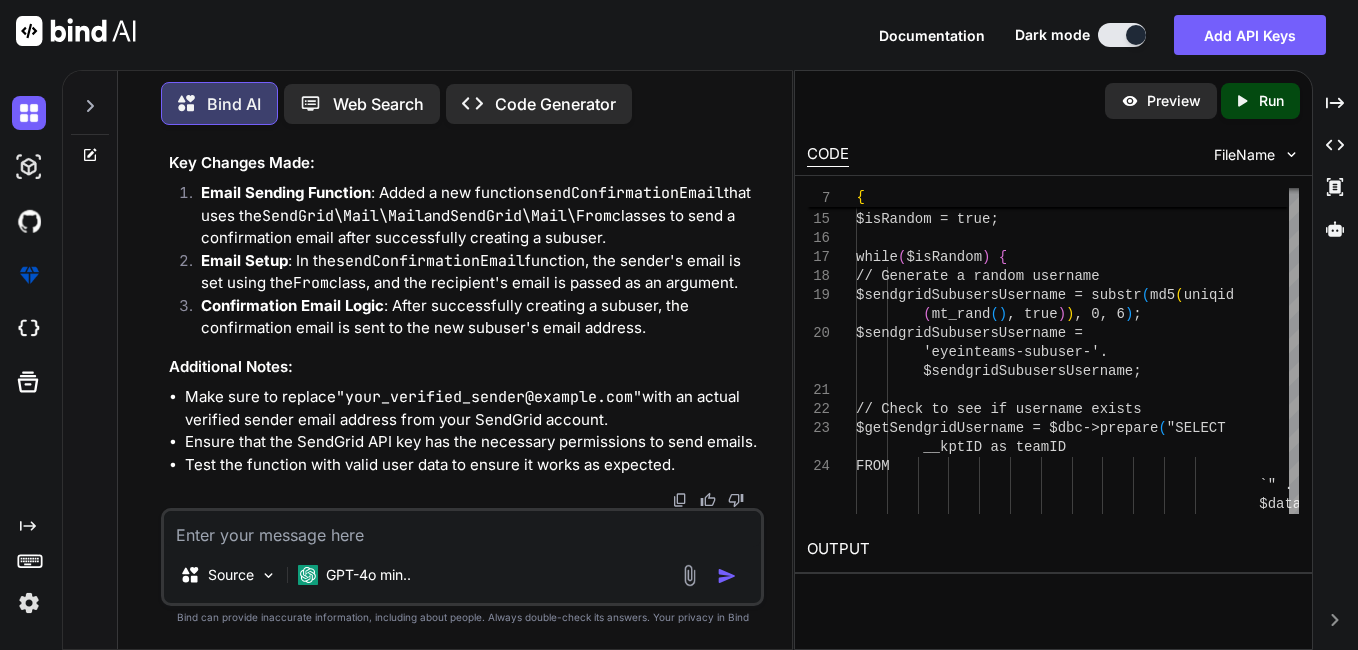 scroll, scrollTop: 23812, scrollLeft: 0, axis: vertical 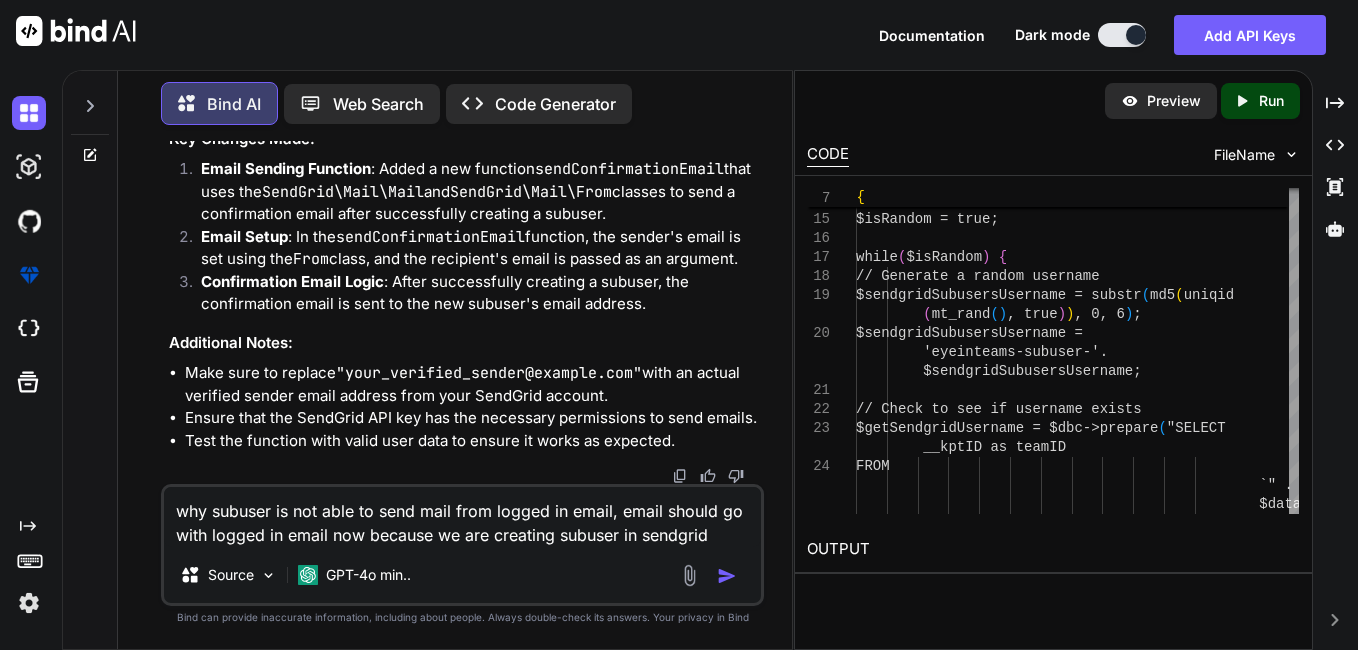 type on "why subuser is not able to send mail from logged in email, email should go with logged in email now because we are creating subuser in sendgrid" 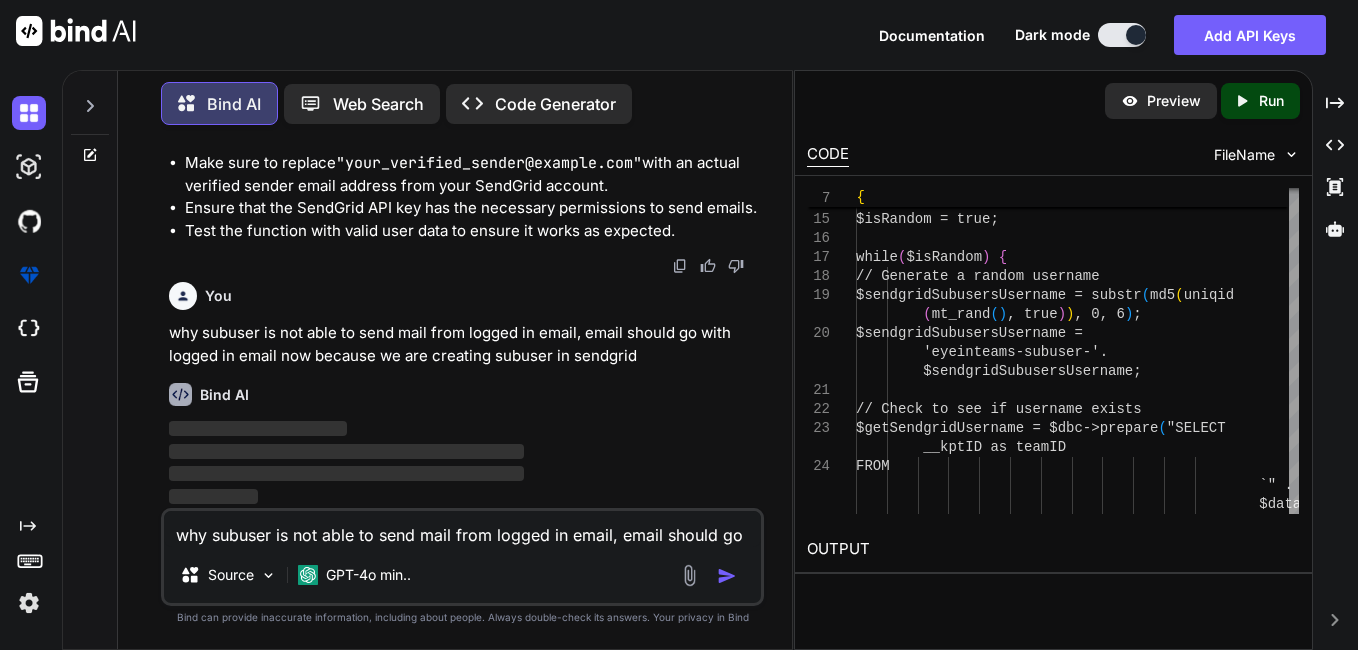 type 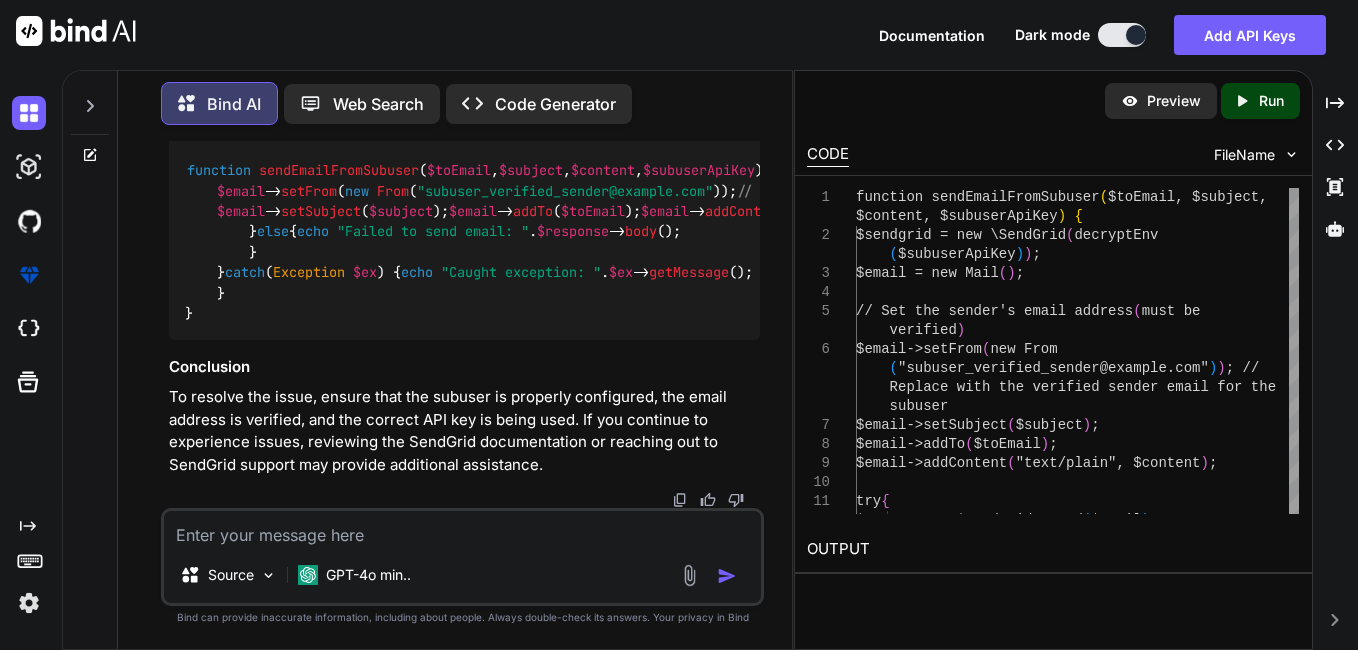 scroll, scrollTop: 23522, scrollLeft: 0, axis: vertical 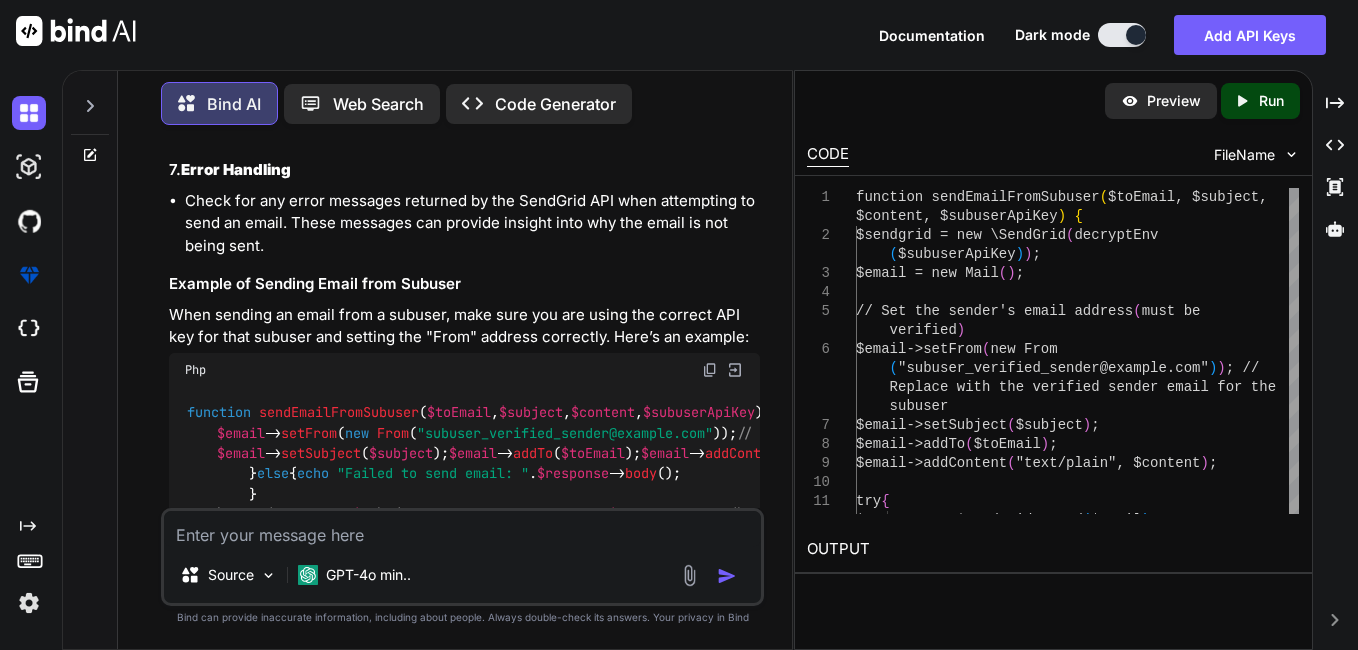 click on "createSendgridSubusers" at bounding box center [713, -1663] 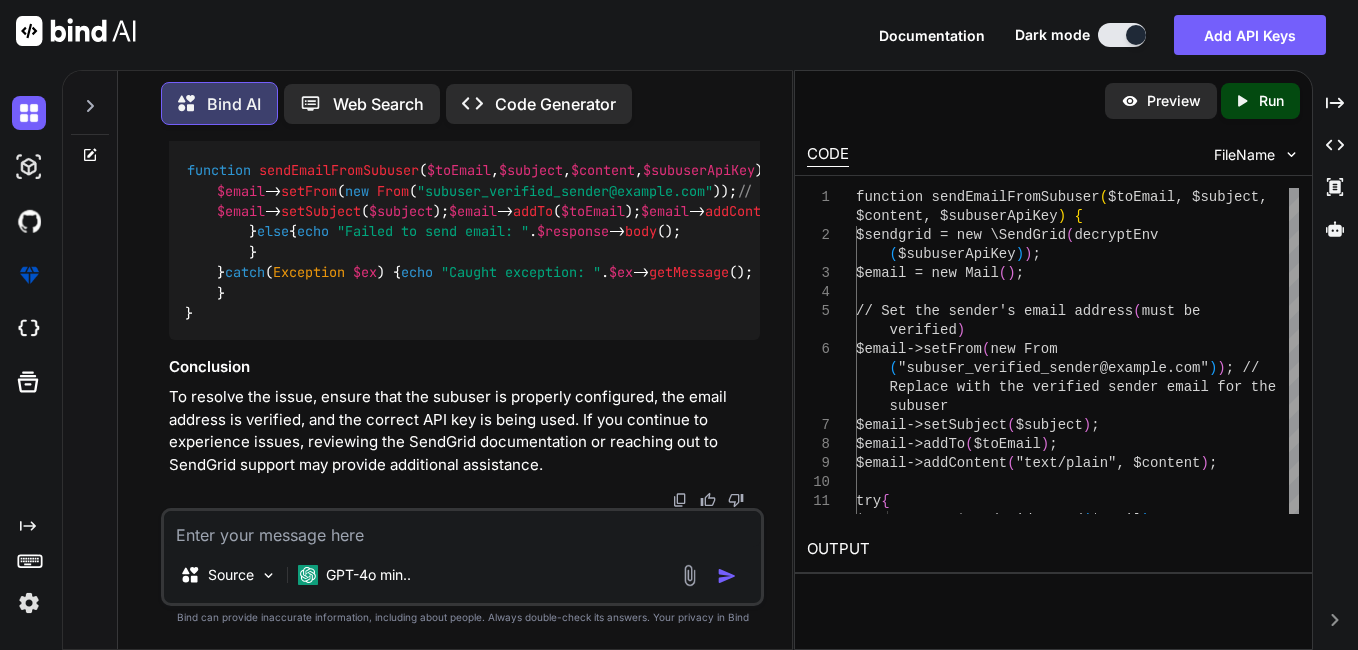 scroll, scrollTop: 23522, scrollLeft: 0, axis: vertical 